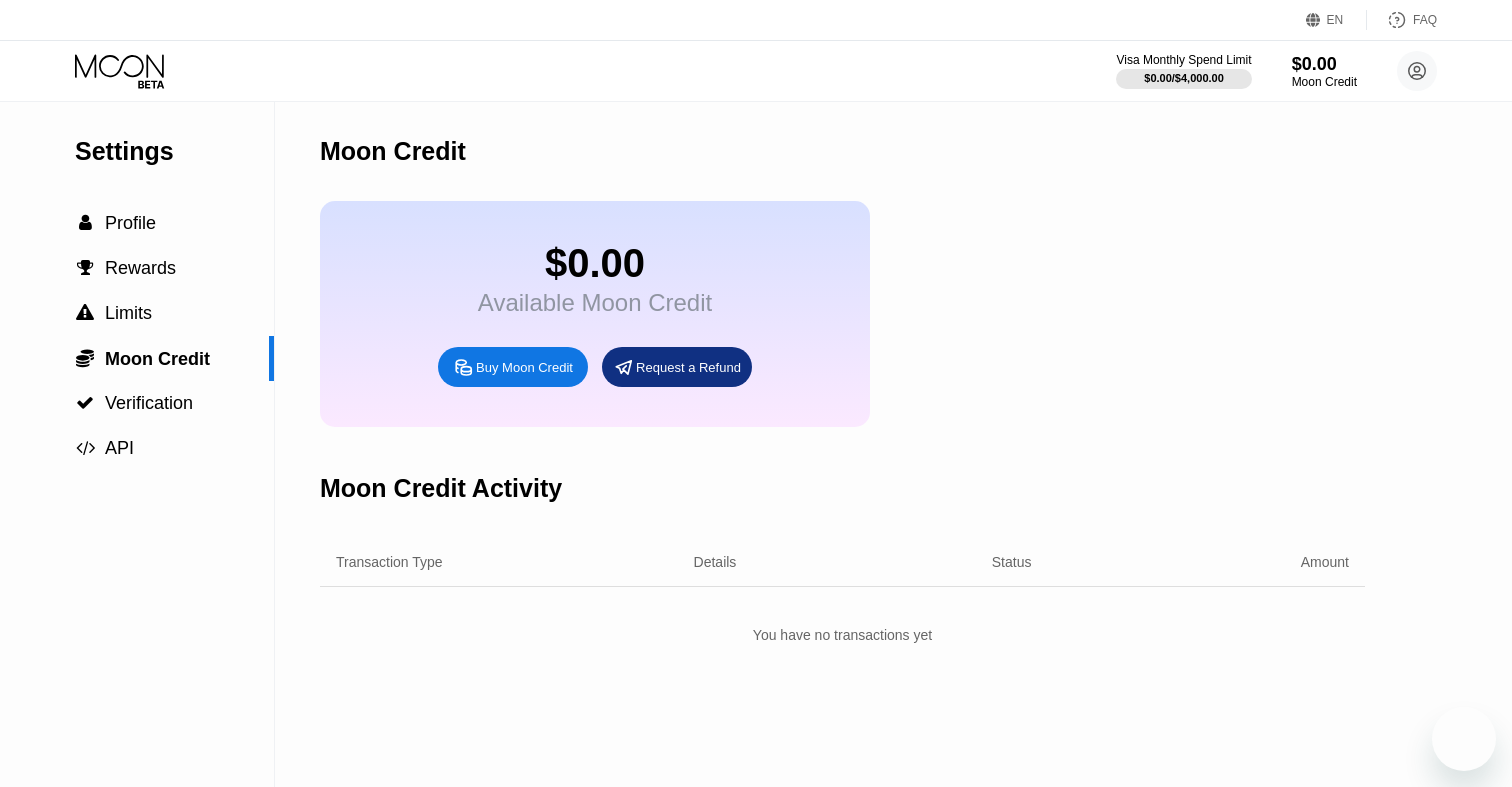 scroll, scrollTop: 0, scrollLeft: 0, axis: both 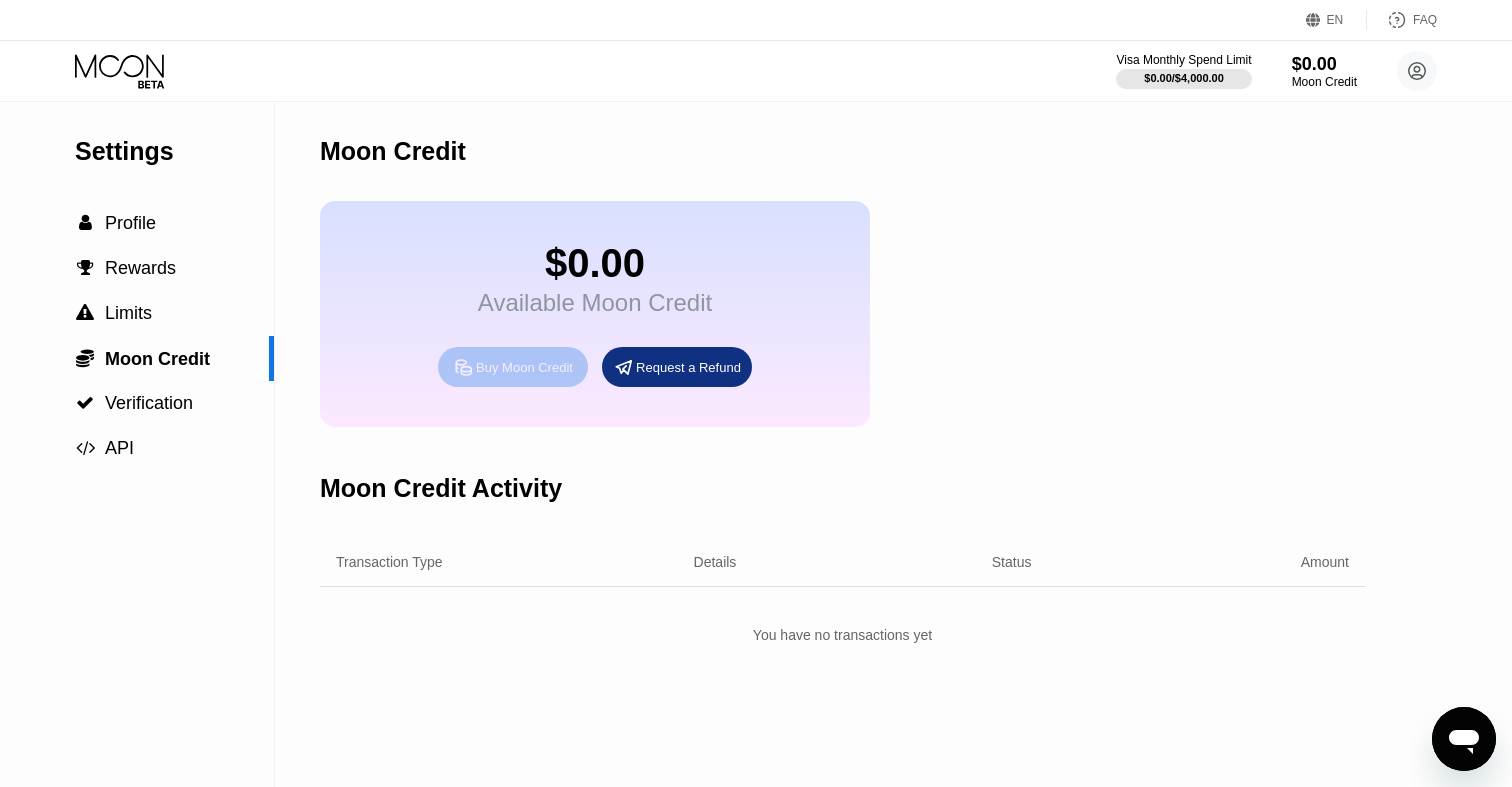 click on "Buy Moon Credit" at bounding box center [513, 367] 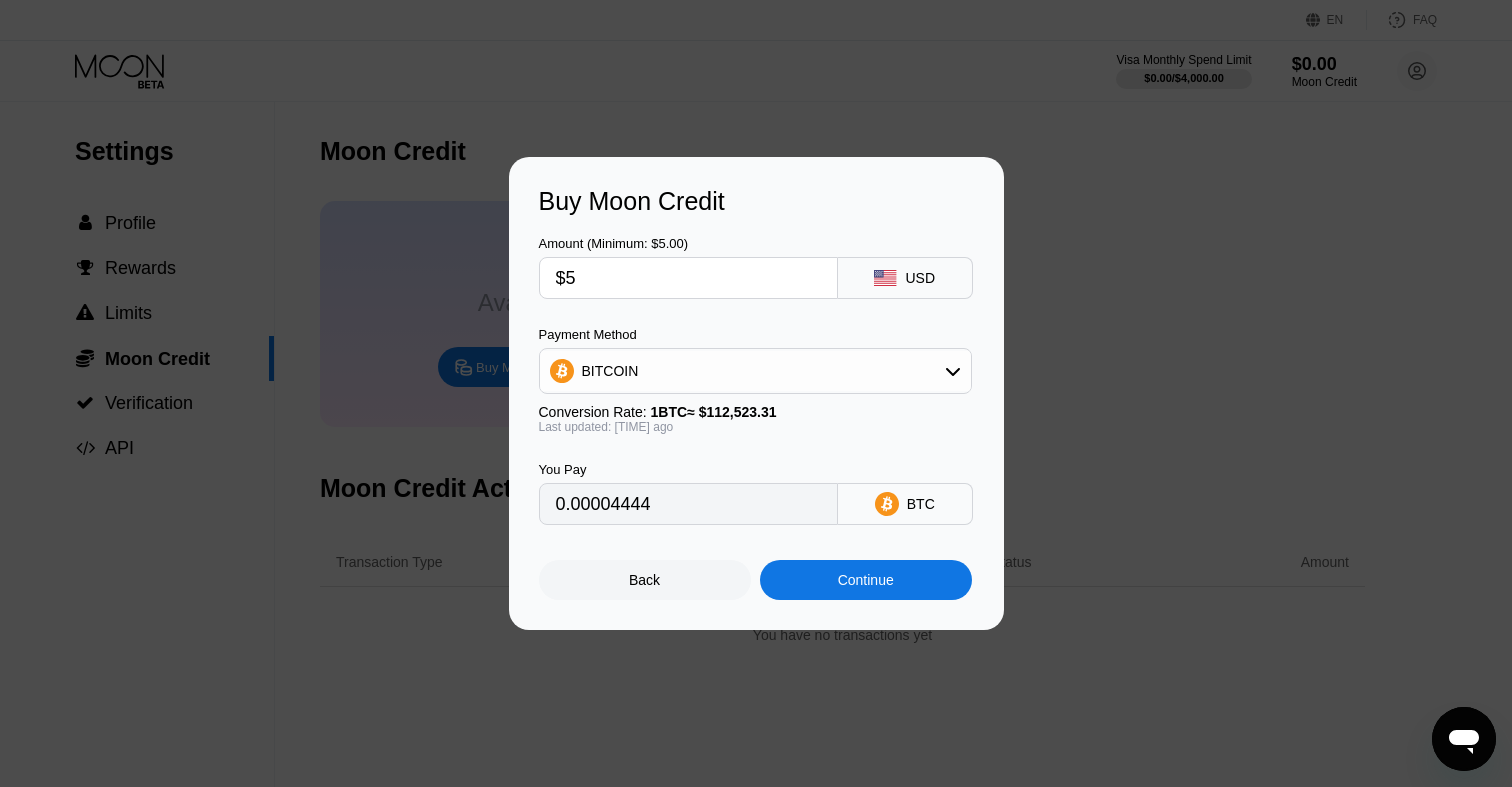 click on "$5" at bounding box center [688, 278] 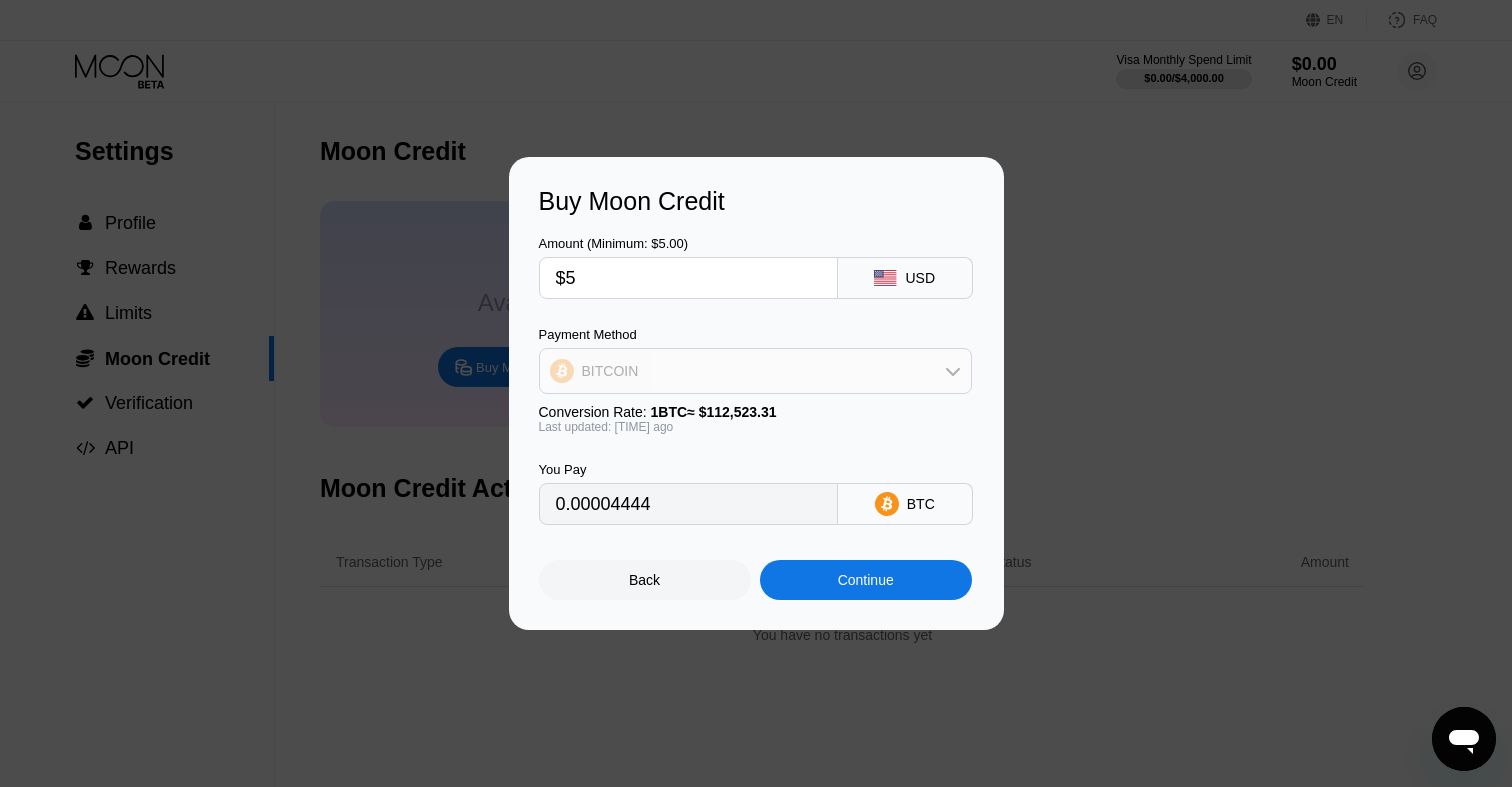 click on "BITCOIN" at bounding box center (755, 371) 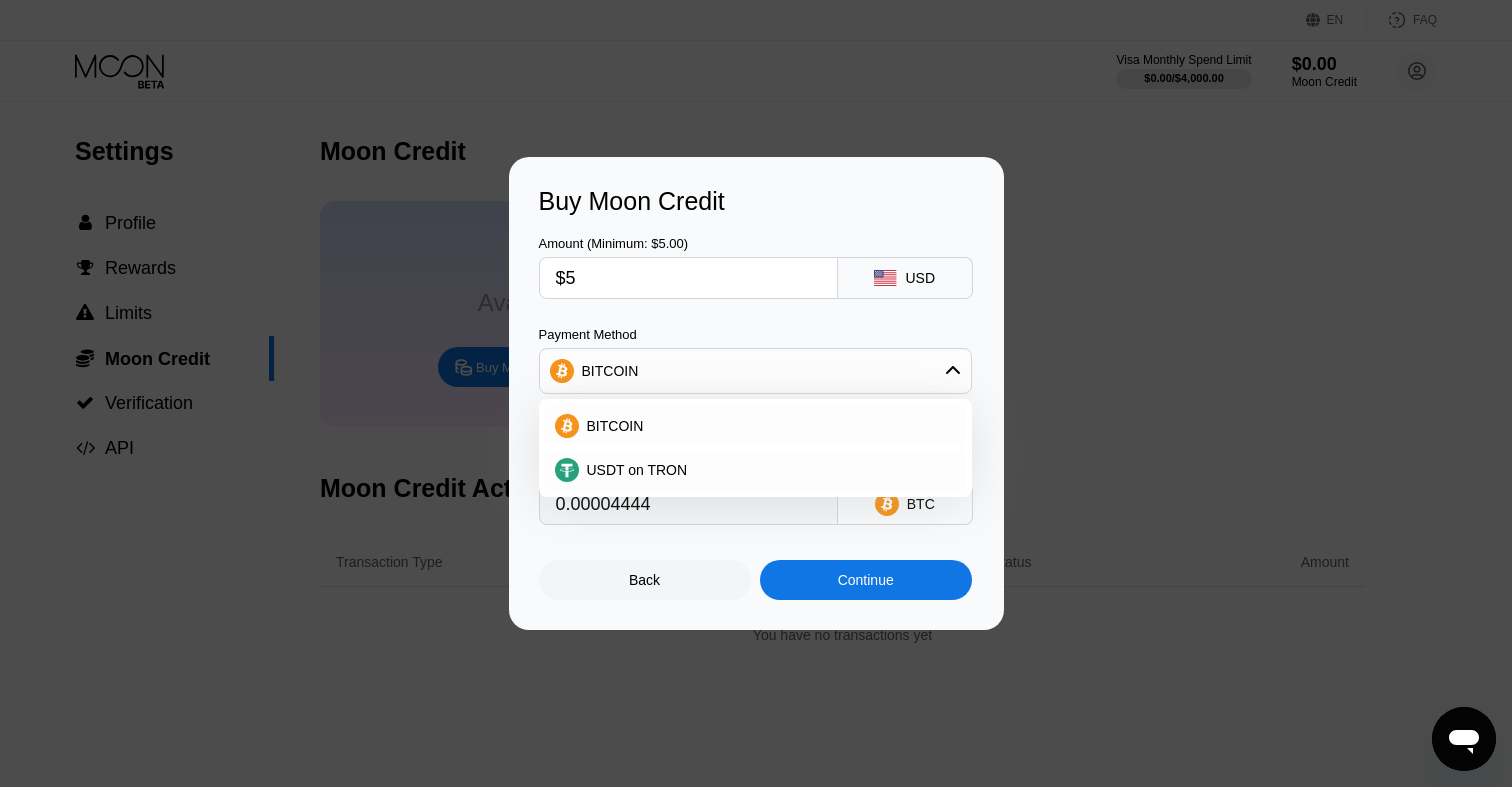 type on "0.00004432" 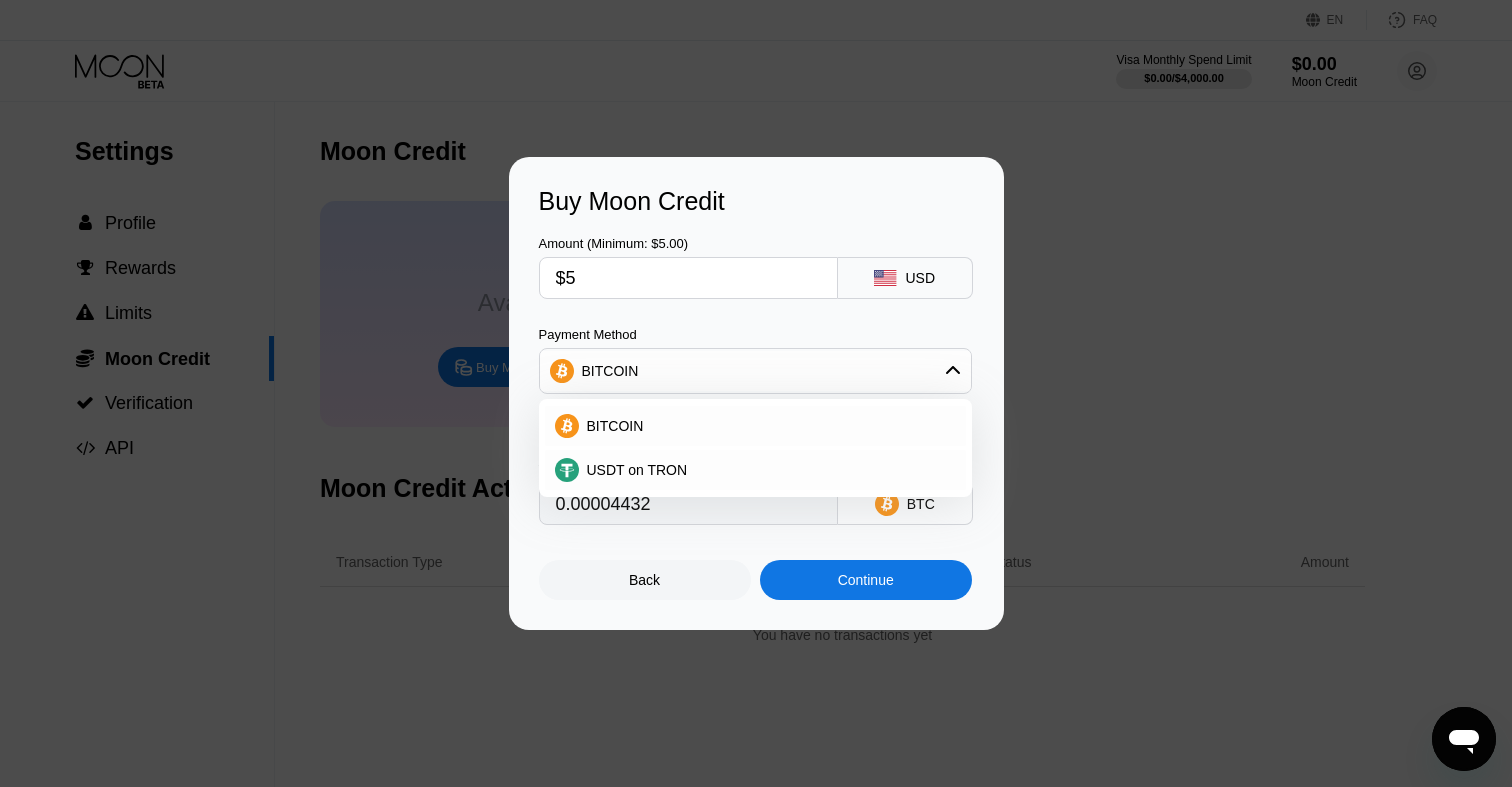 click on "Payment Method BITCOIN BITCOIN USDT on TRON" at bounding box center [755, 360] 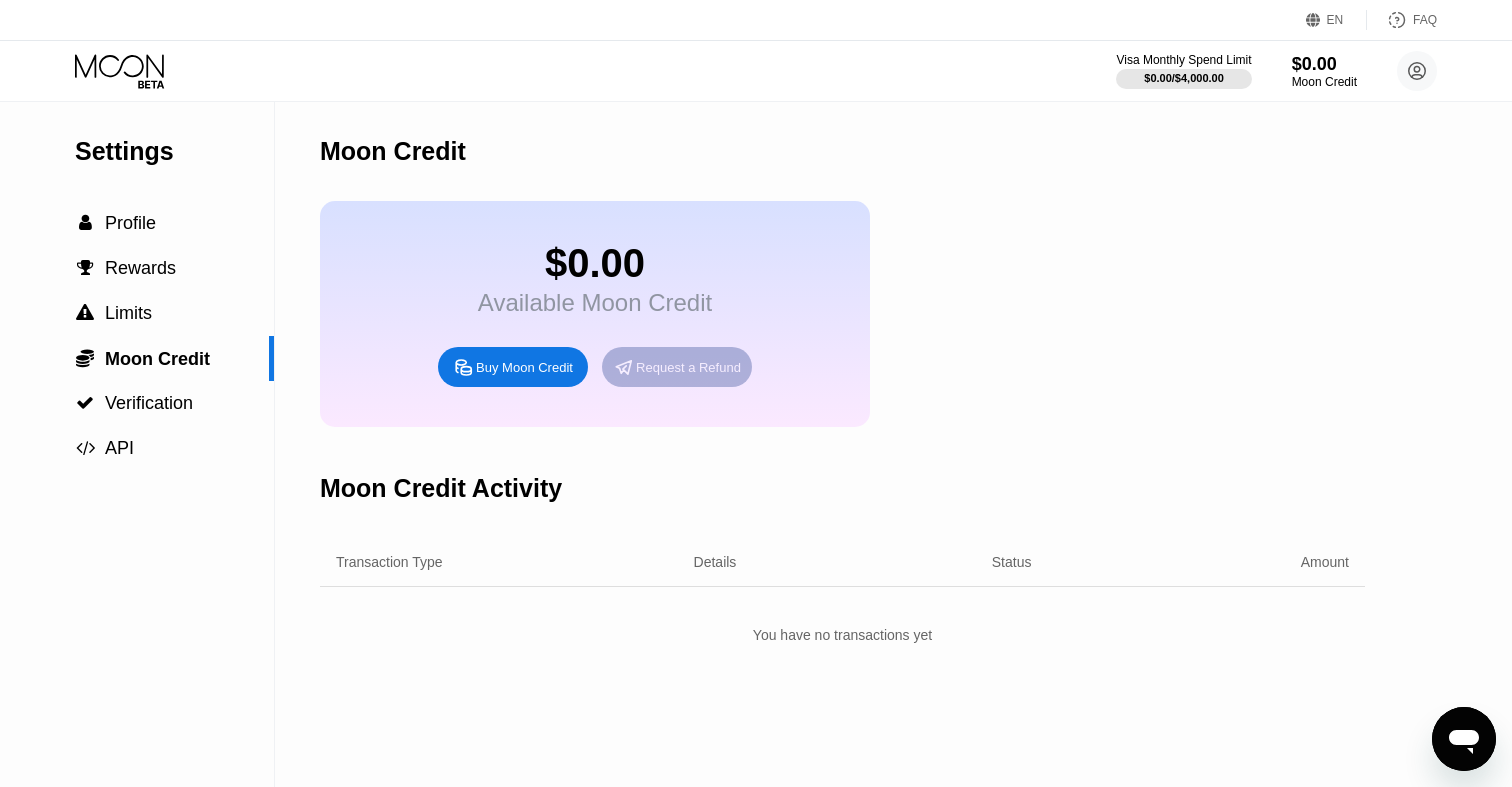 click on "Request a Refund" at bounding box center (677, 367) 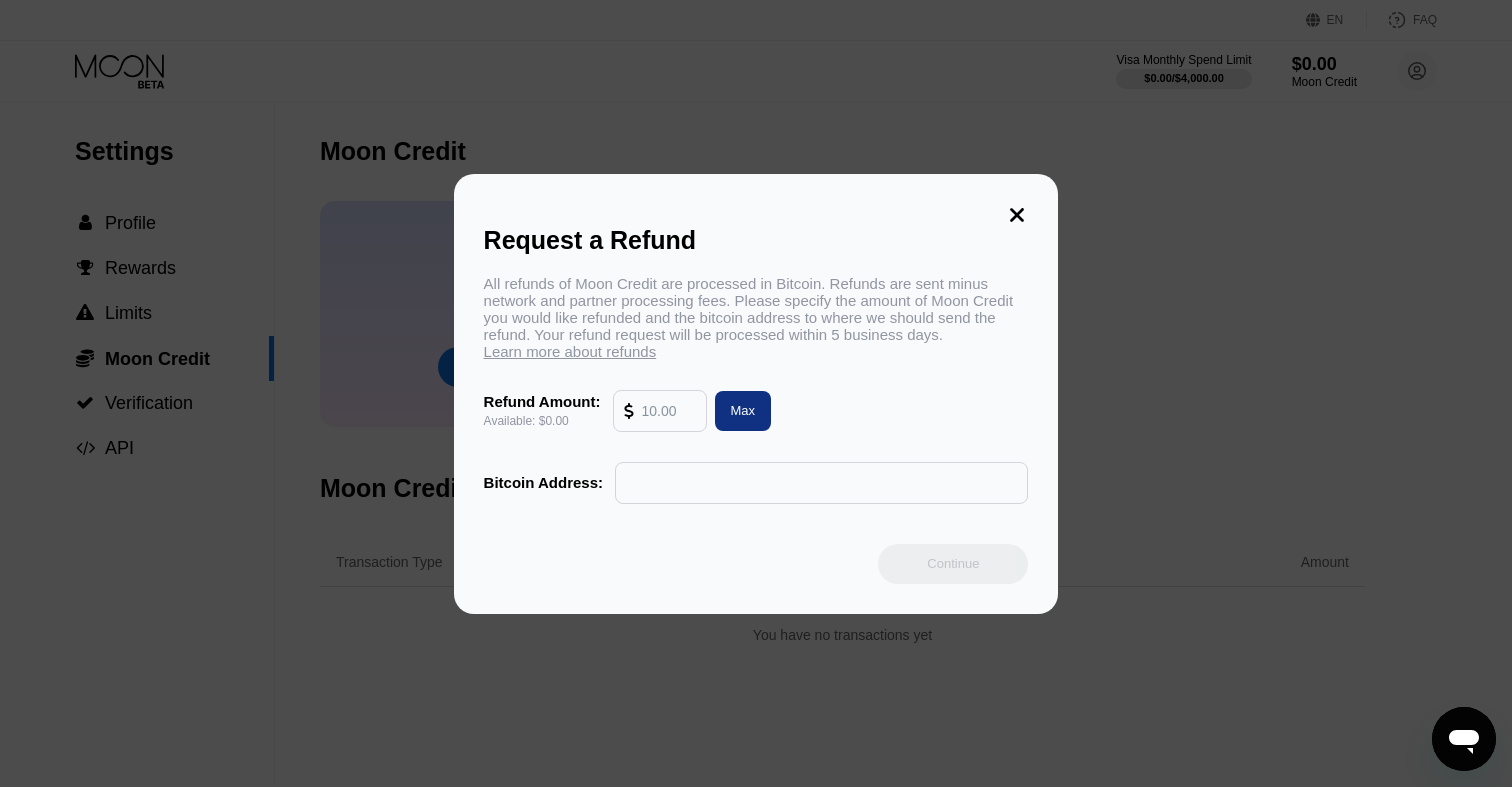 click 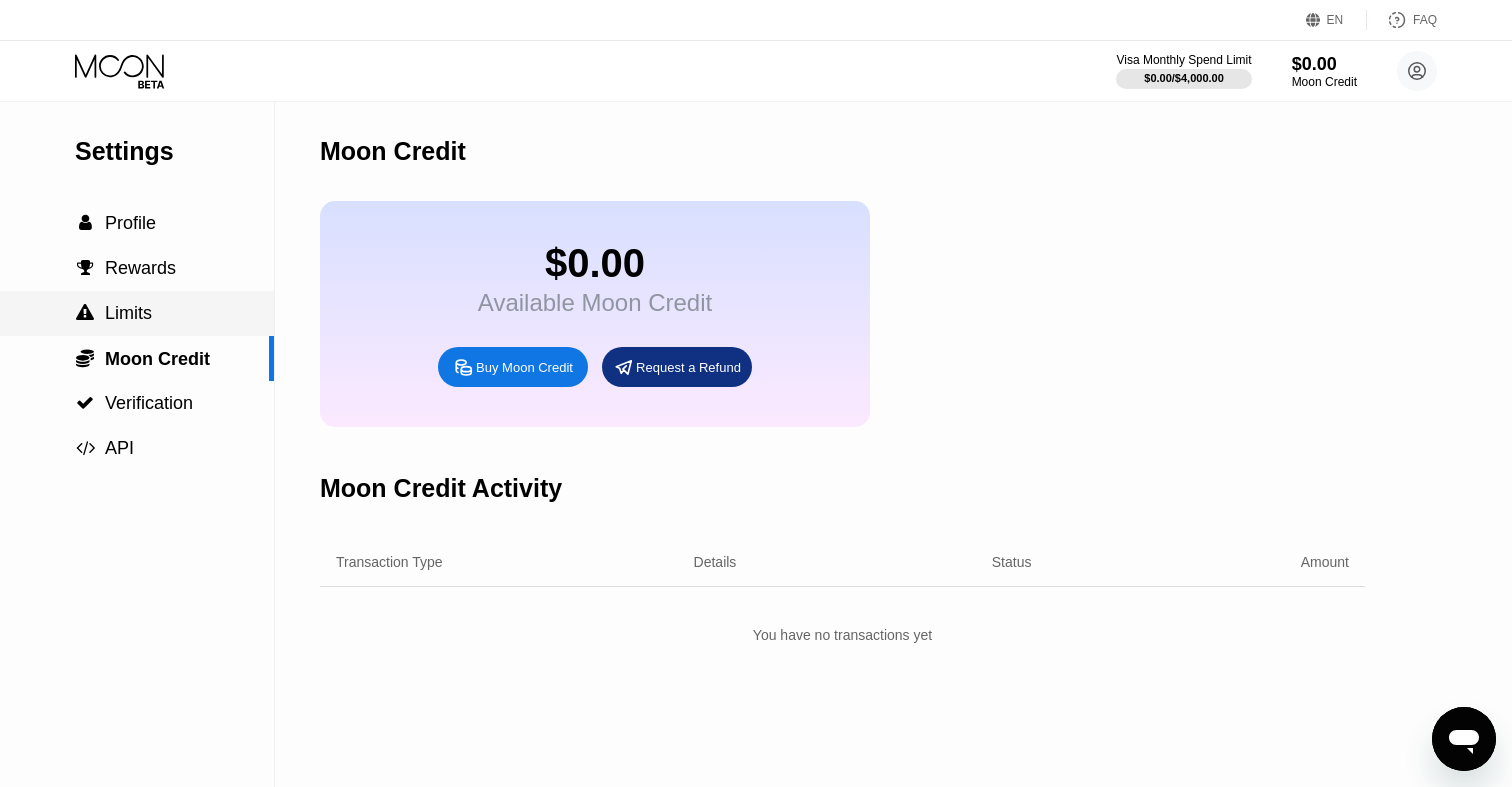 click on " Limits" at bounding box center [137, 313] 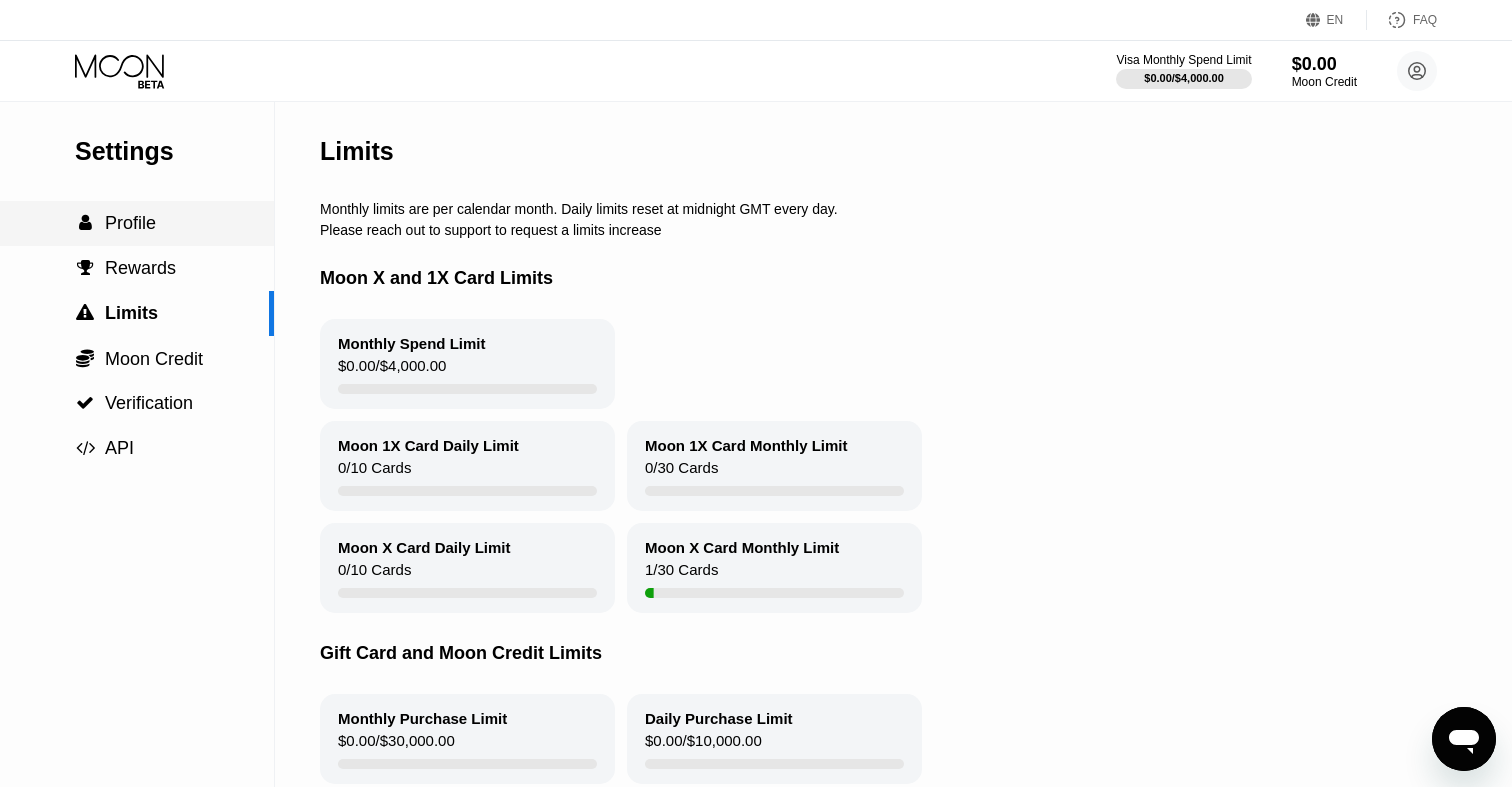 click on " Profile" at bounding box center (137, 223) 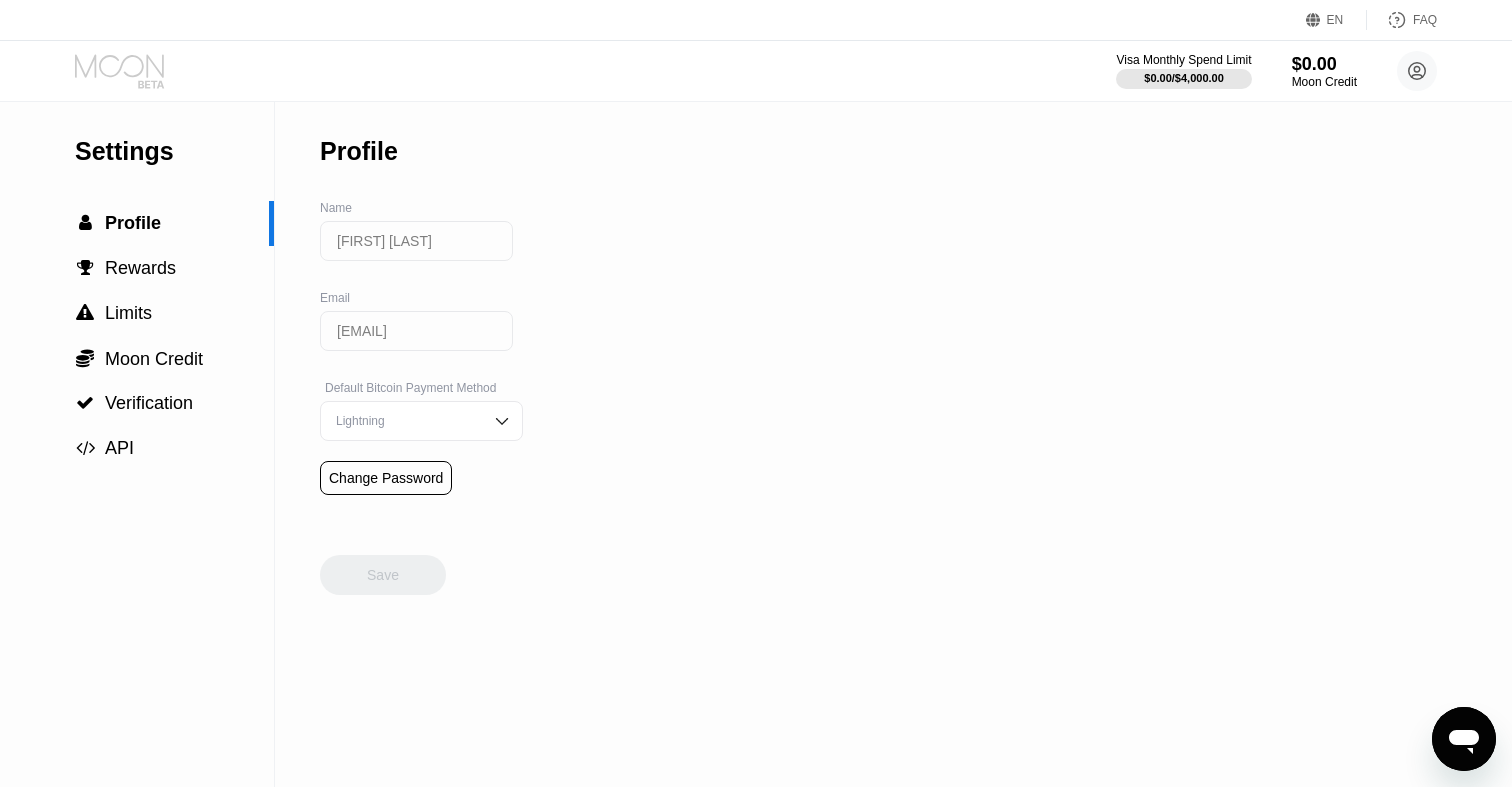 click 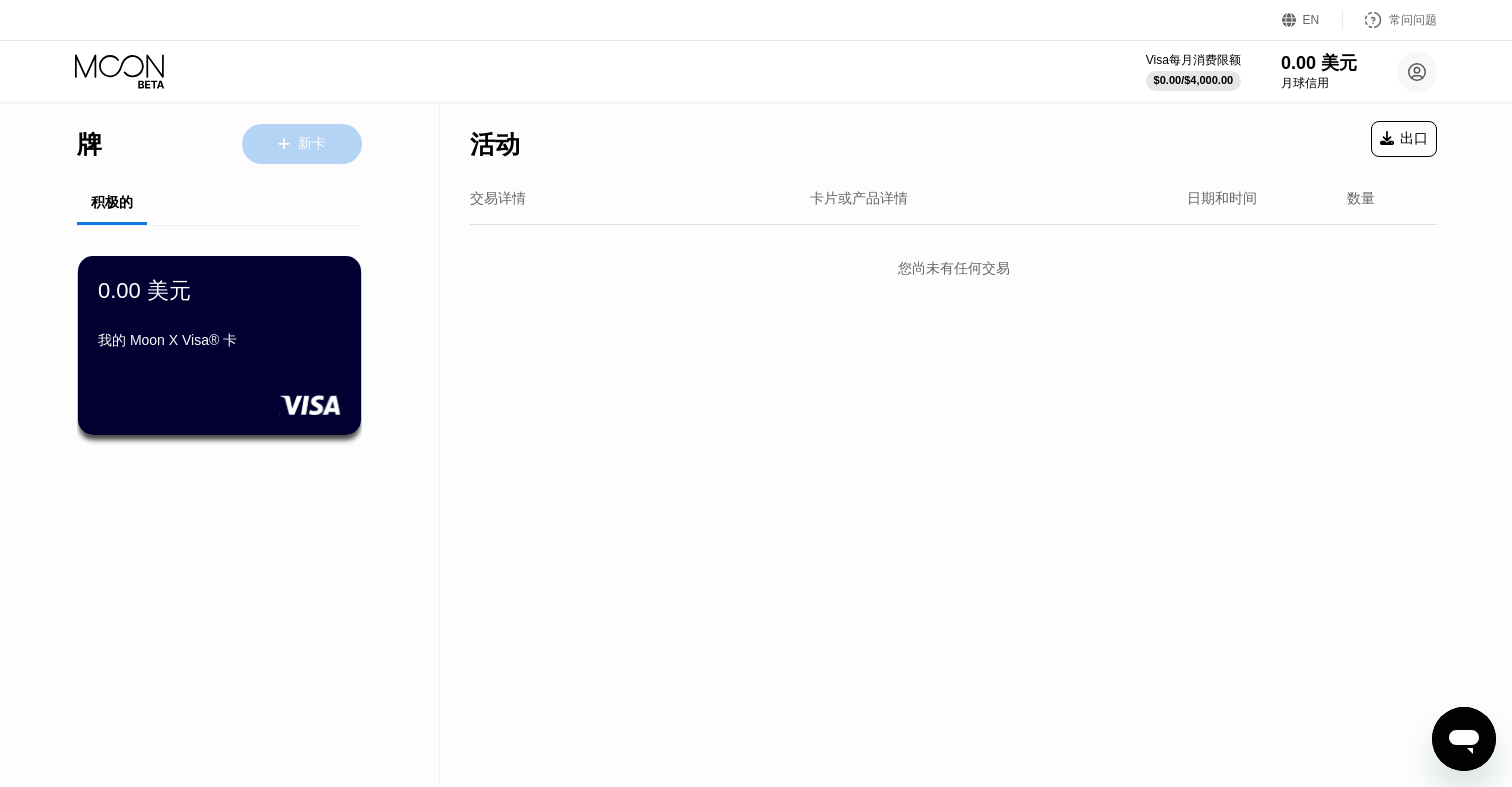 click on "新卡" at bounding box center [302, 144] 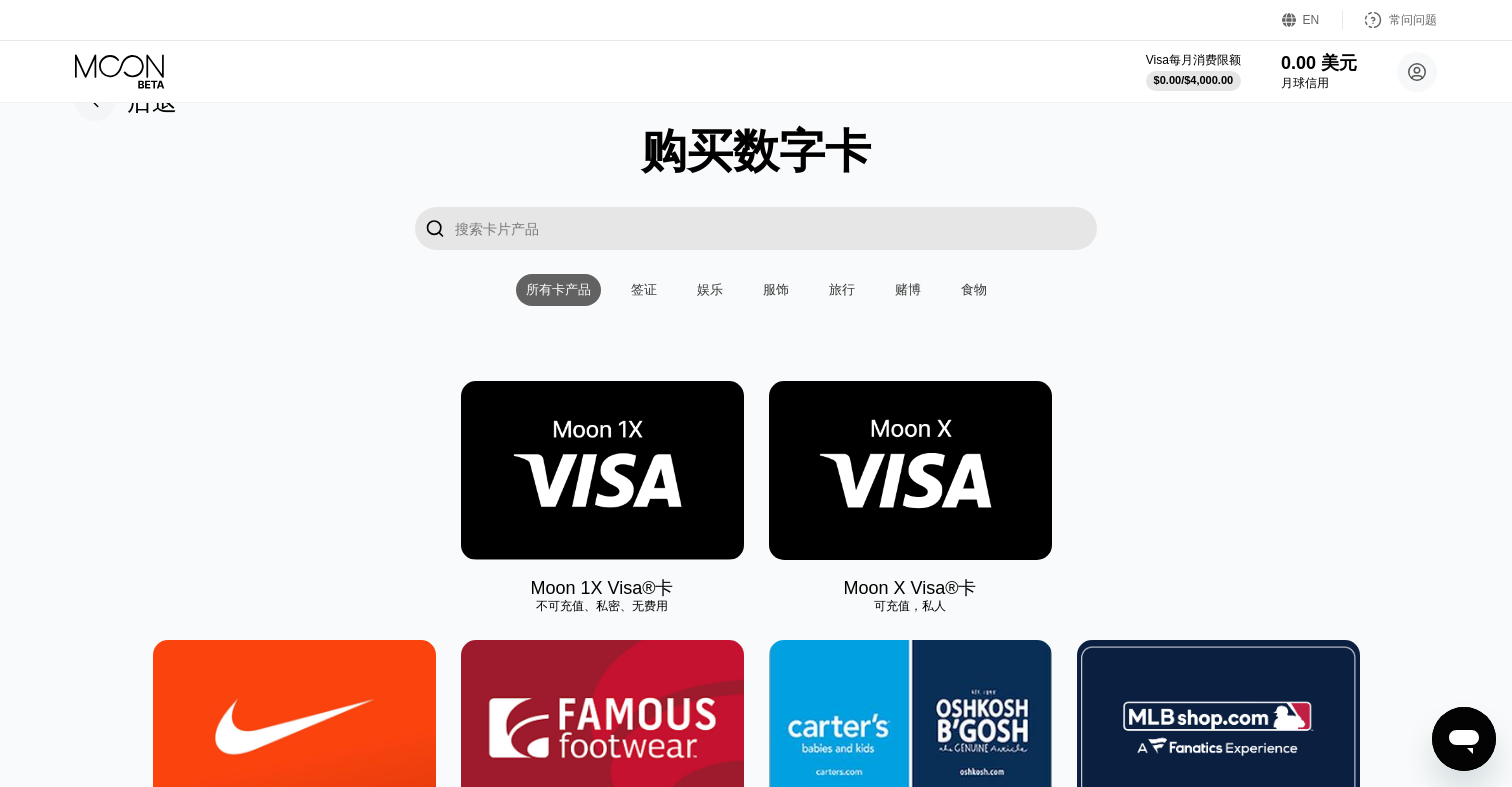 scroll, scrollTop: 0, scrollLeft: 0, axis: both 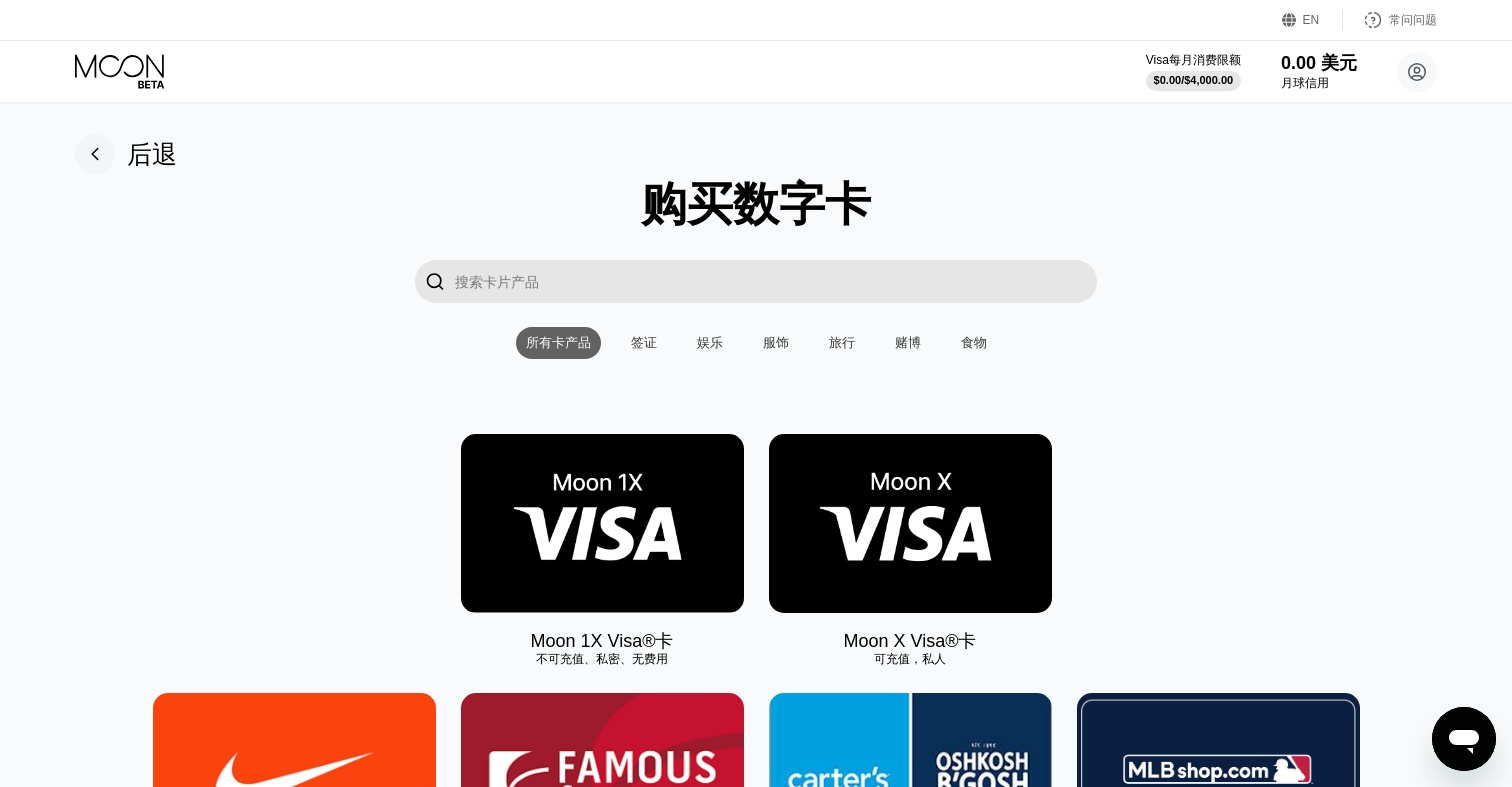 click on "赌博" at bounding box center (908, 342) 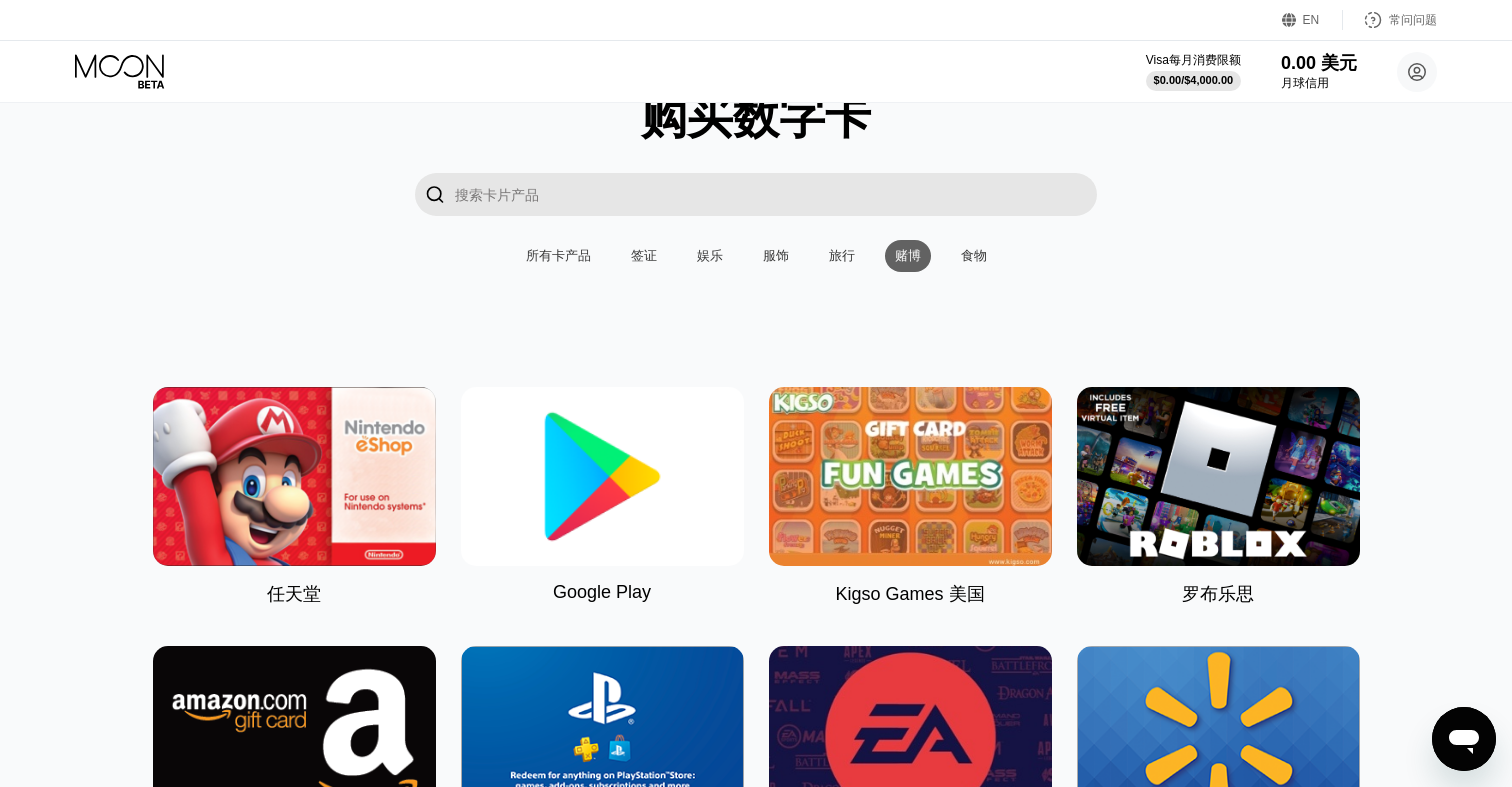 scroll, scrollTop: 96, scrollLeft: 0, axis: vertical 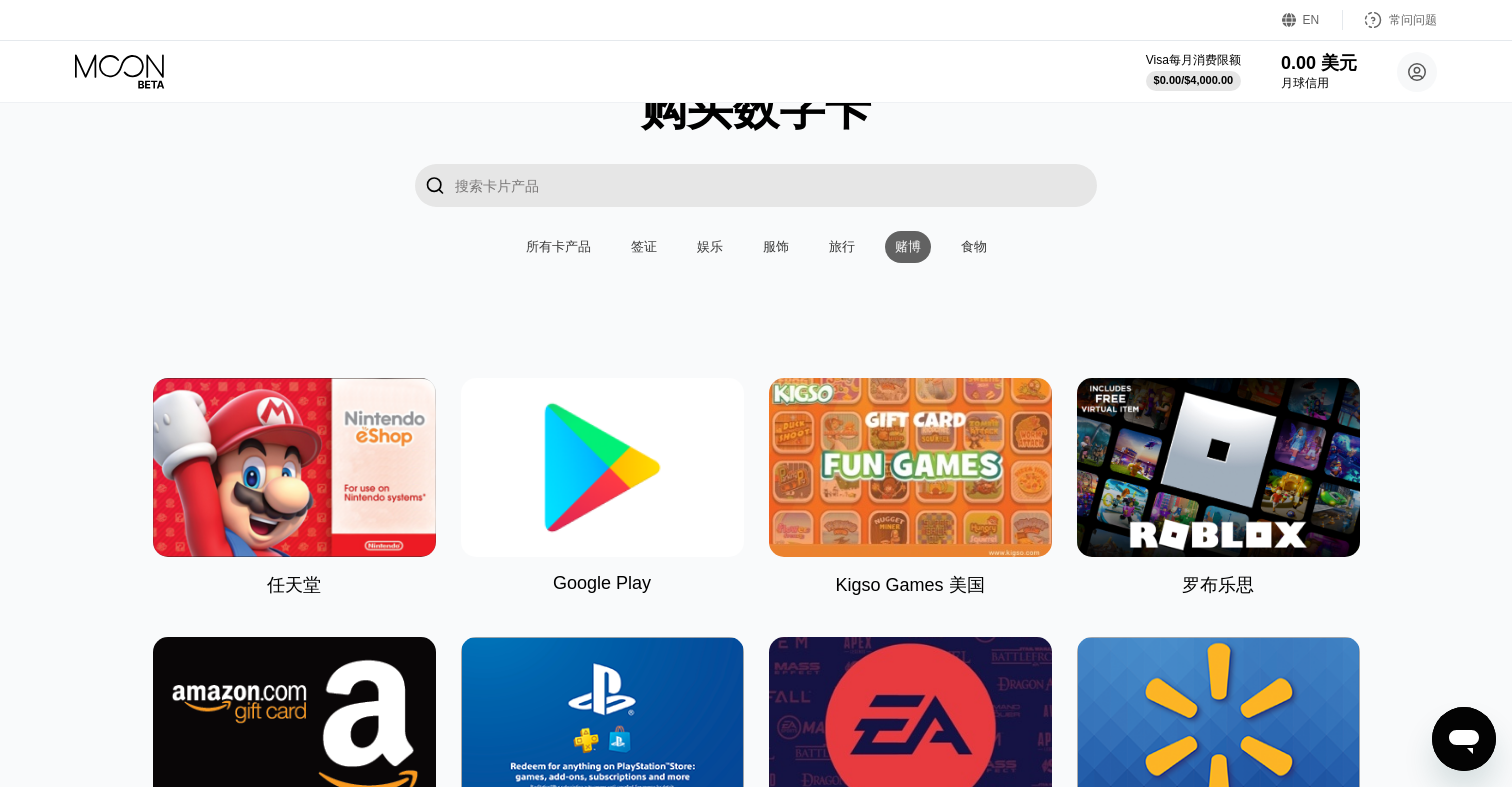 click on "所有卡产品" at bounding box center (558, 246) 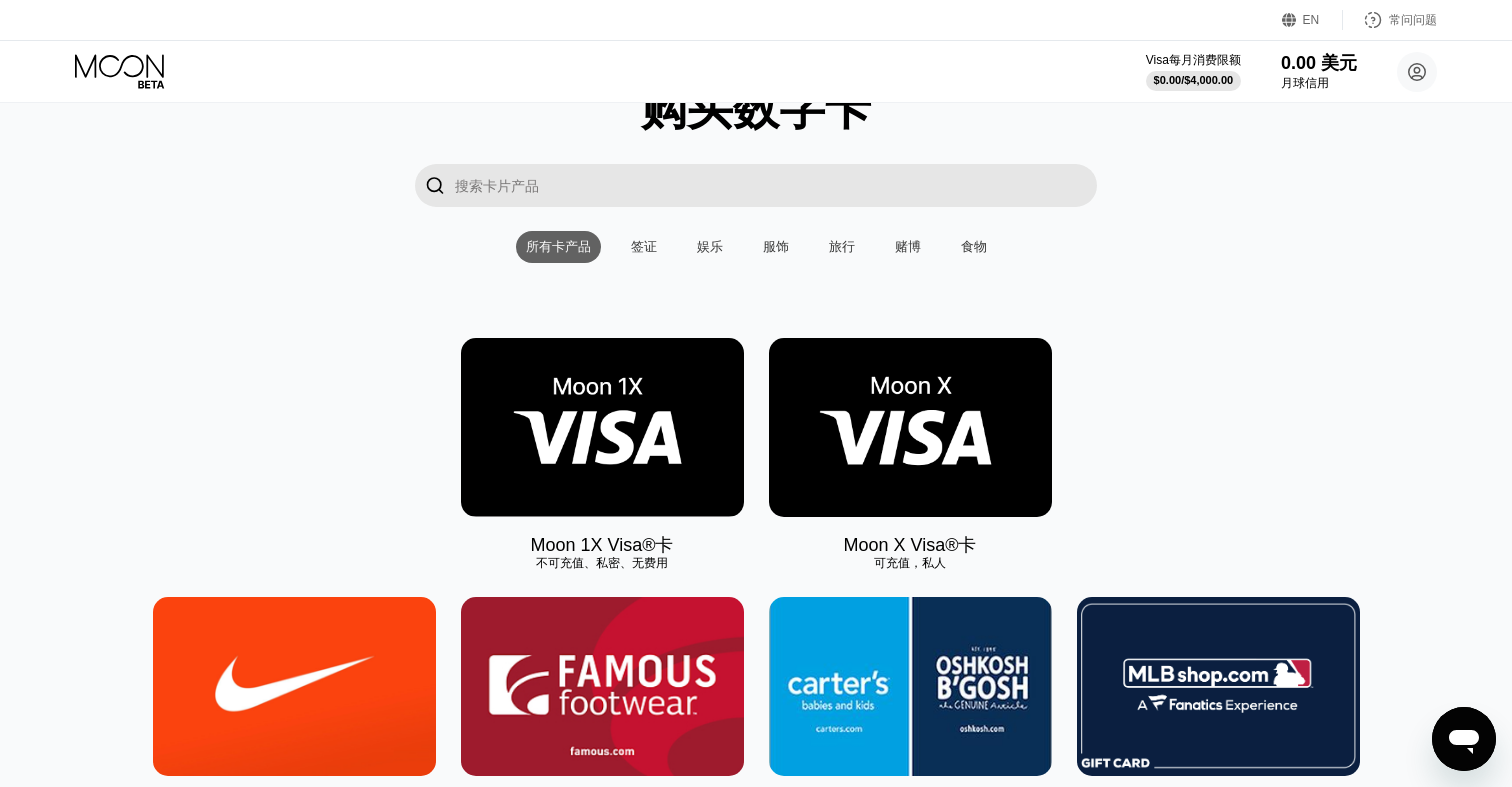 click at bounding box center (910, 427) 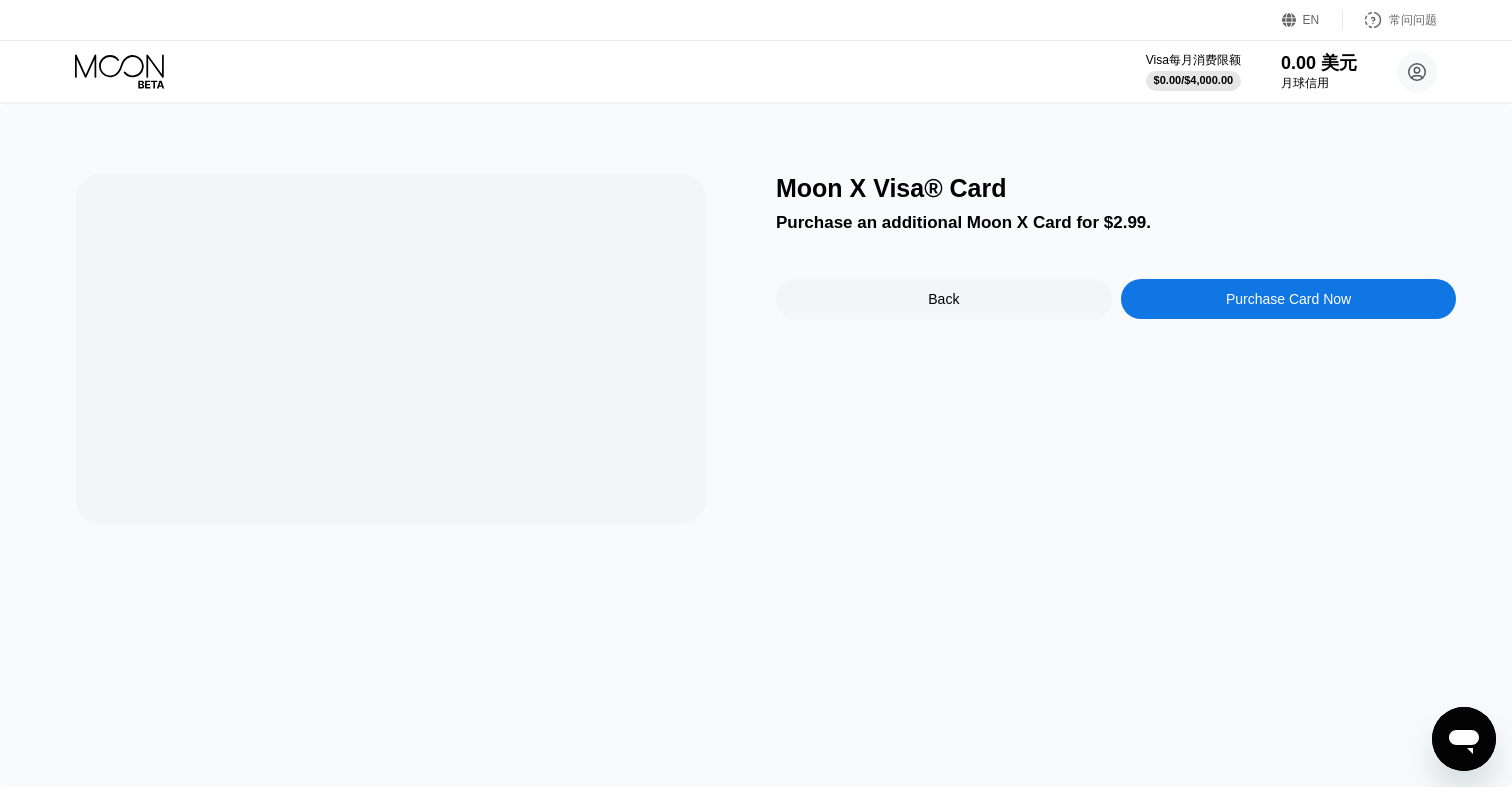 scroll, scrollTop: 0, scrollLeft: 0, axis: both 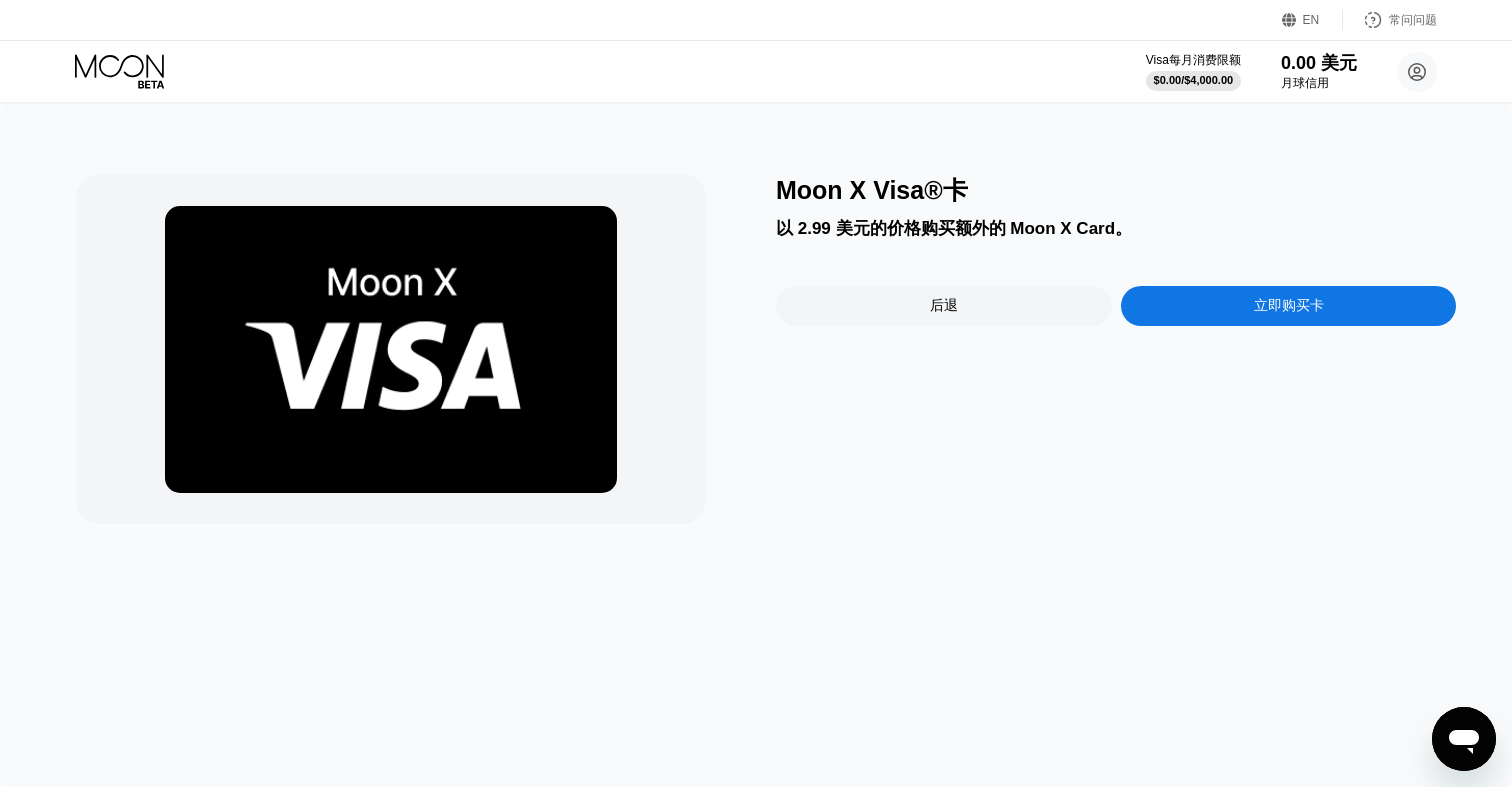 click on "立即购买卡" at bounding box center (1289, 306) 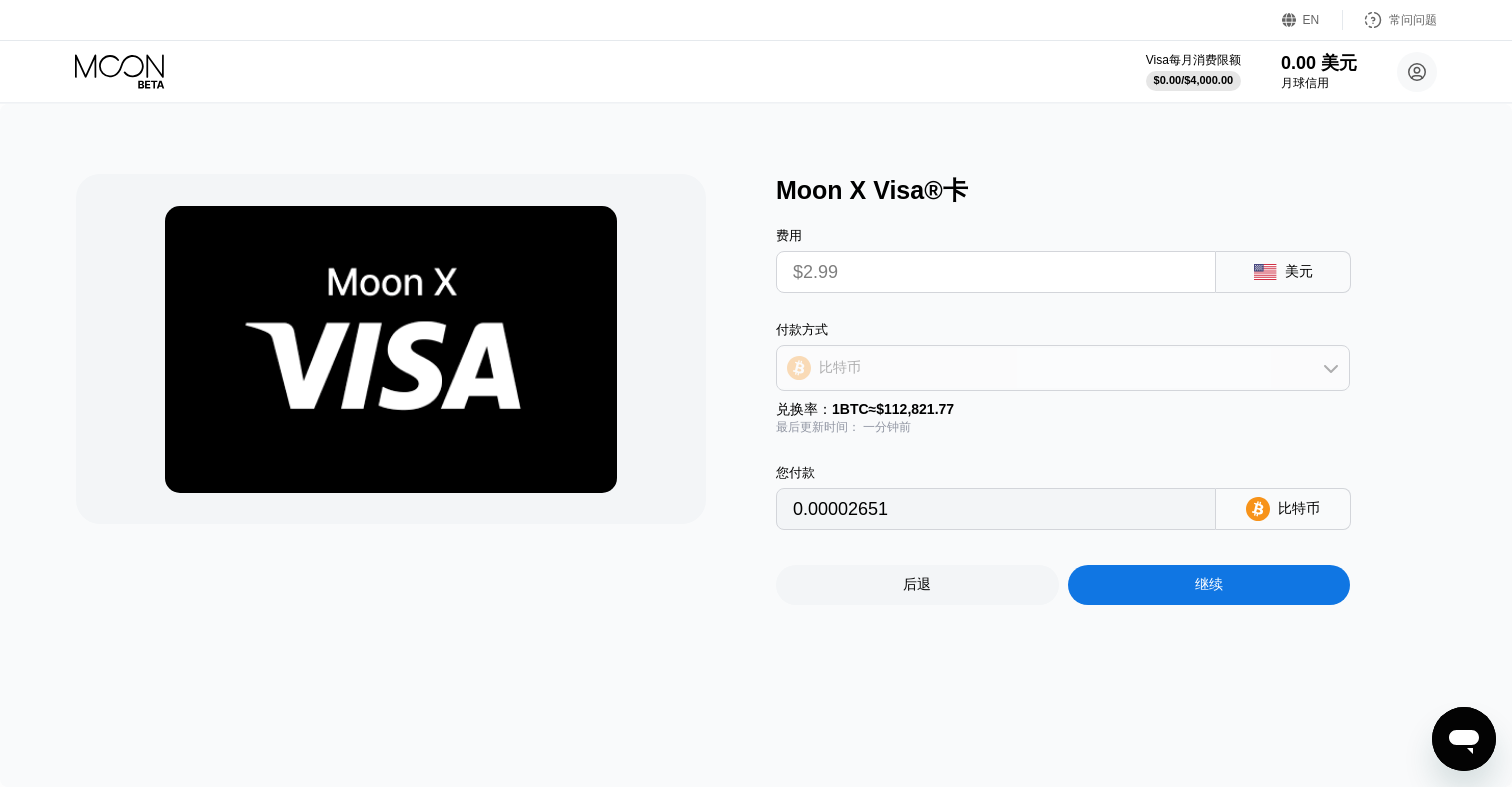 click on "比特币" at bounding box center (1063, 368) 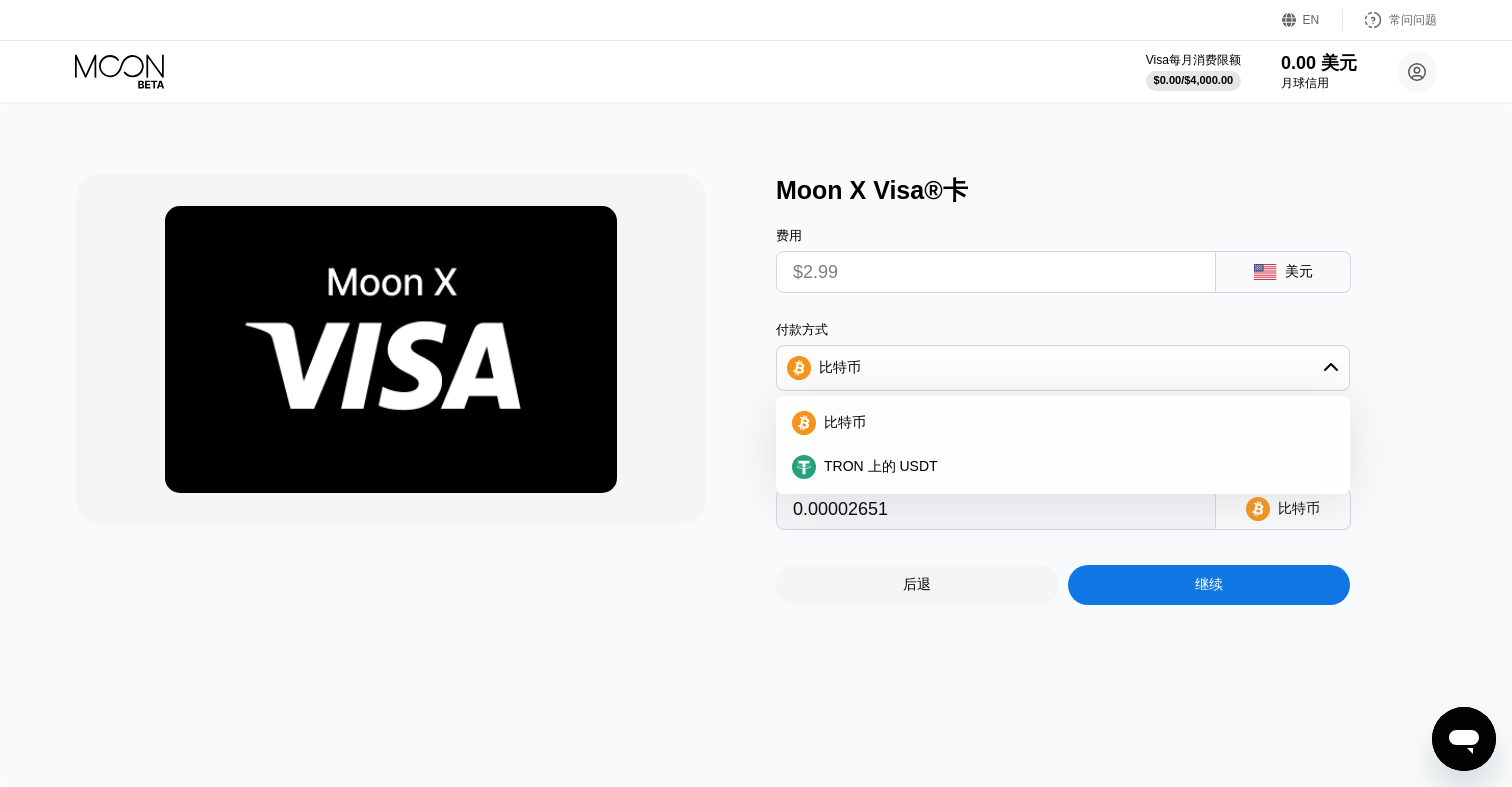 click on "后退 继续" at bounding box center (1096, 567) 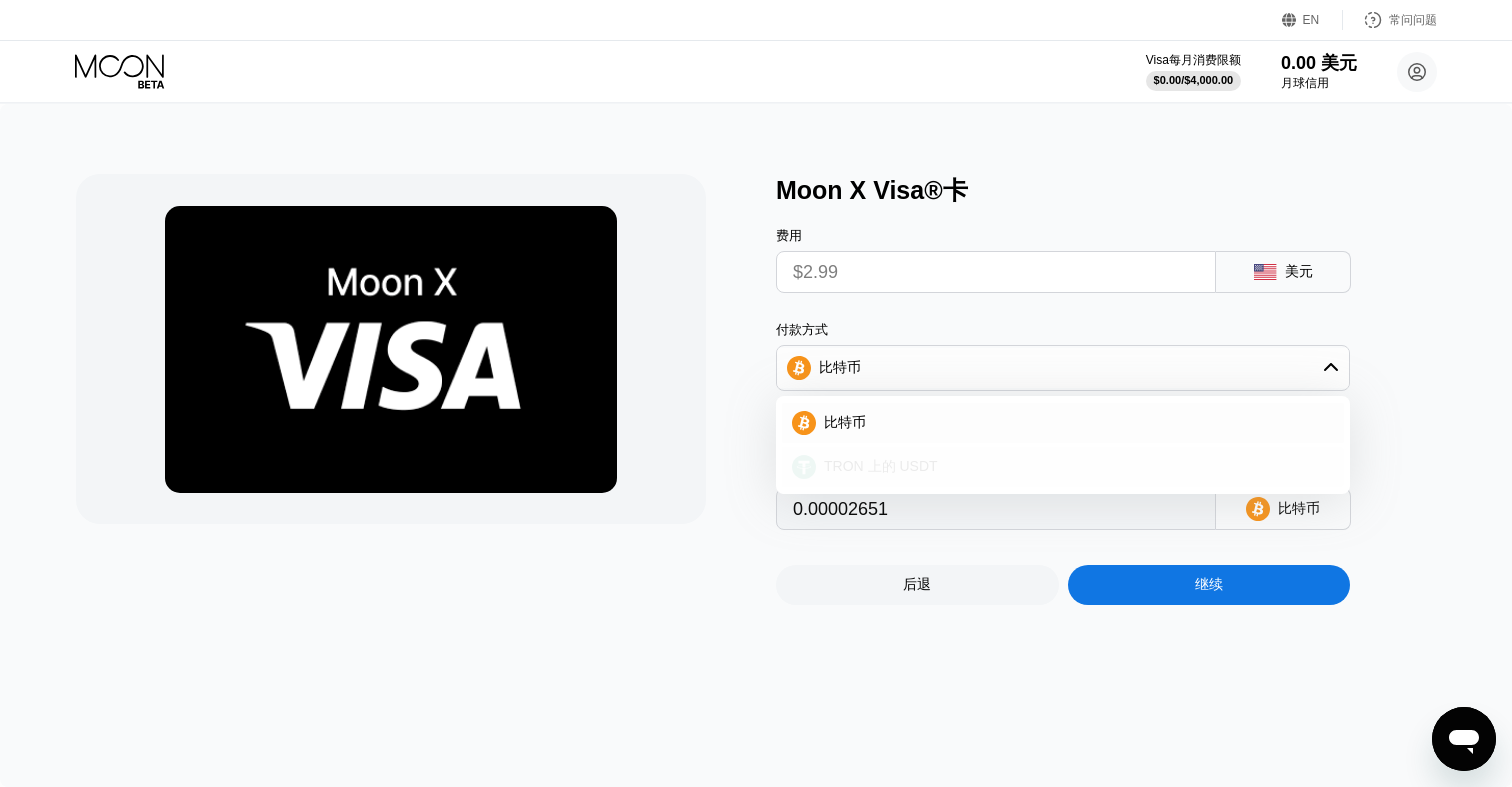 click on "TRON 上的 USDT" at bounding box center (1075, 467) 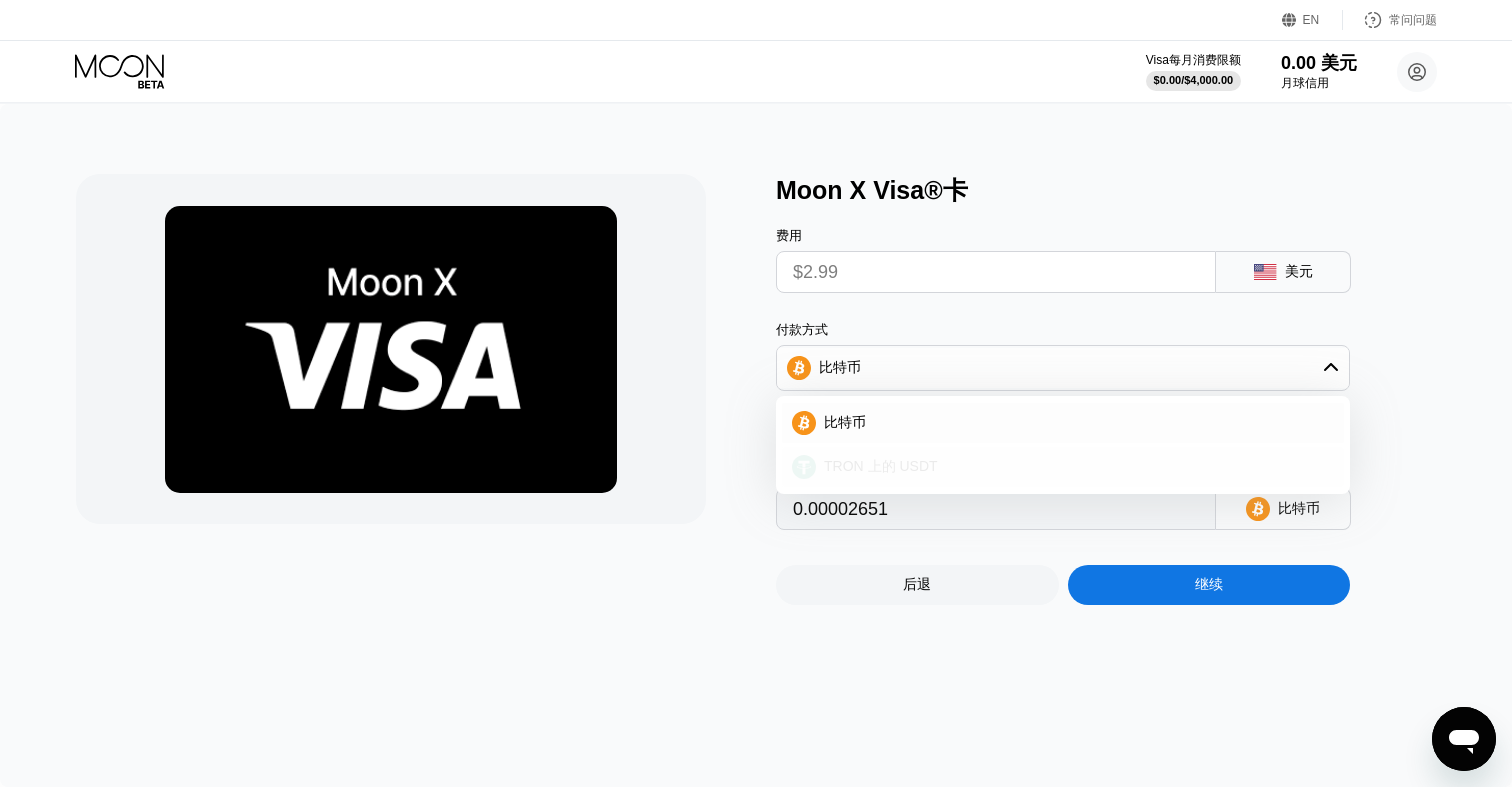 type on "3.02" 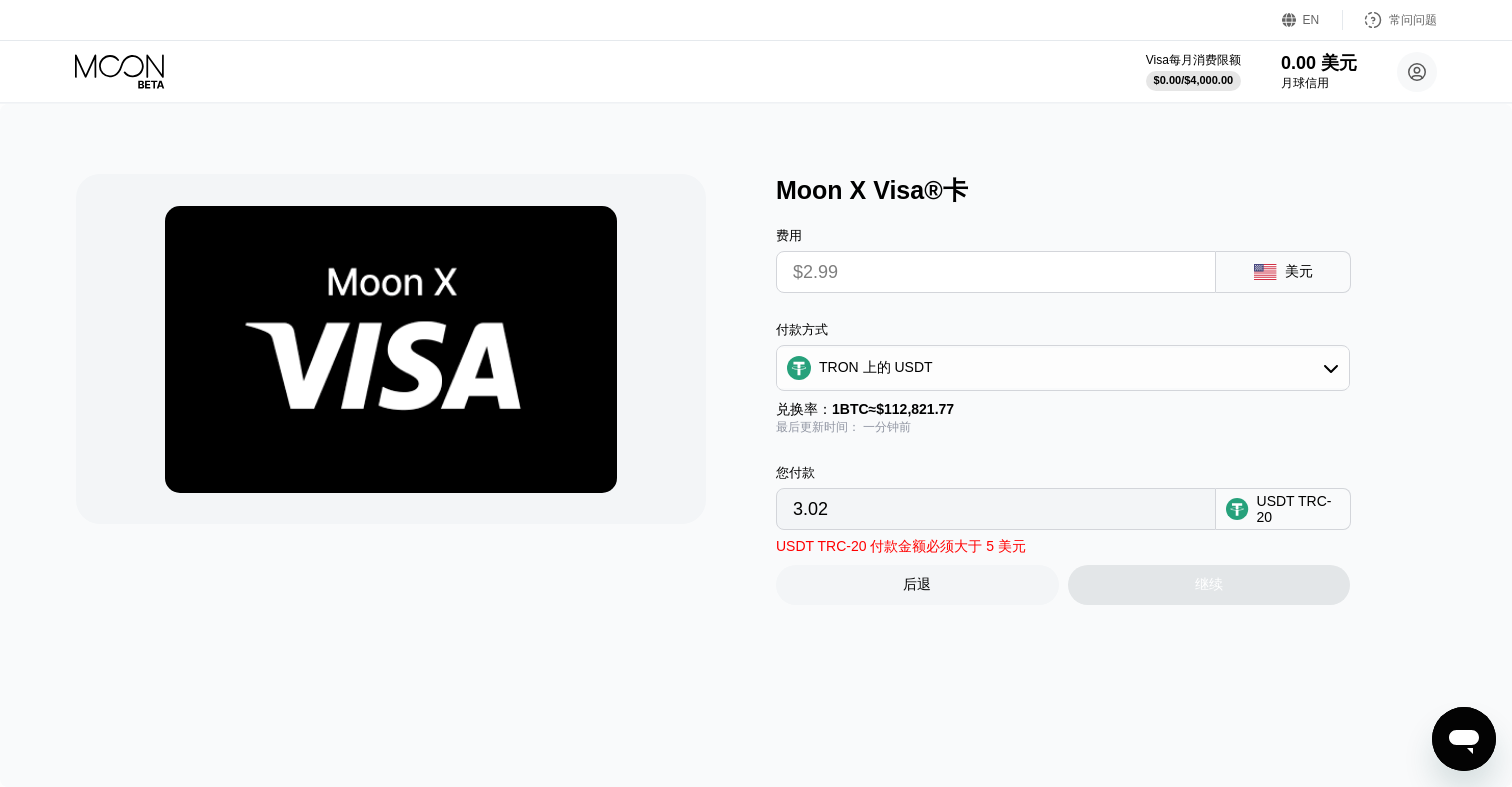 click on "$2.99" at bounding box center (996, 272) 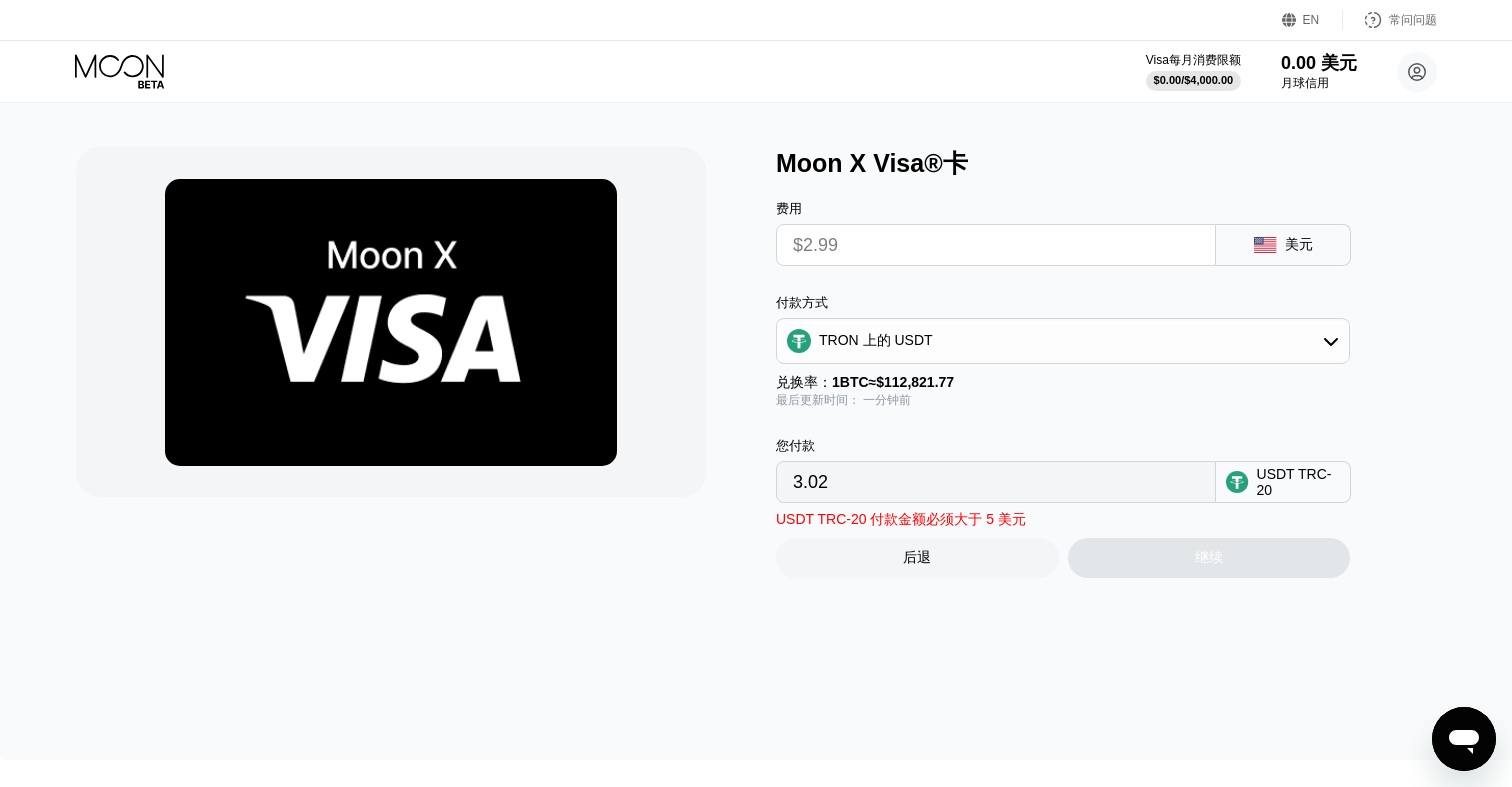 scroll, scrollTop: 30, scrollLeft: 0, axis: vertical 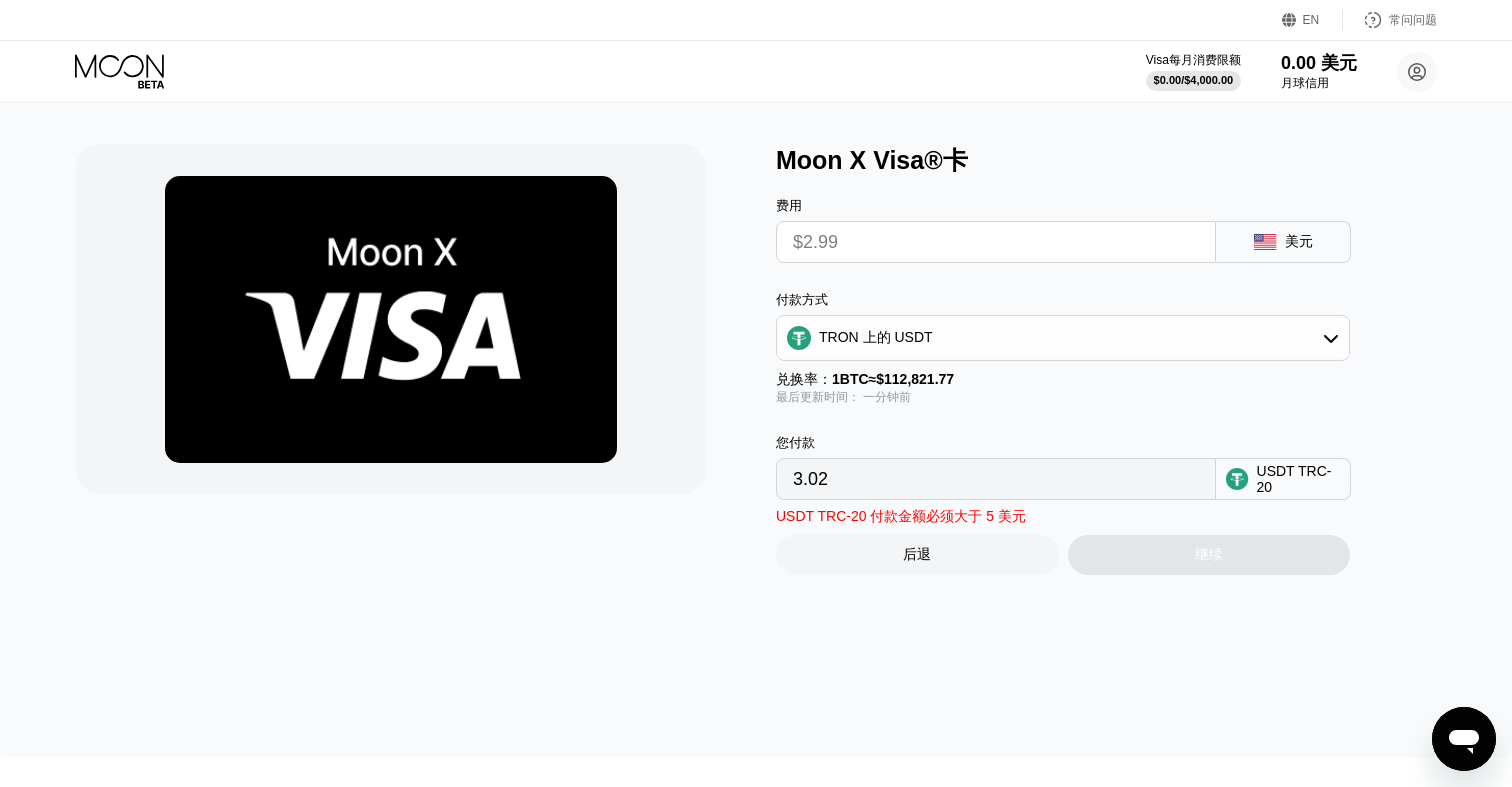 click on "$2.99" at bounding box center (996, 242) 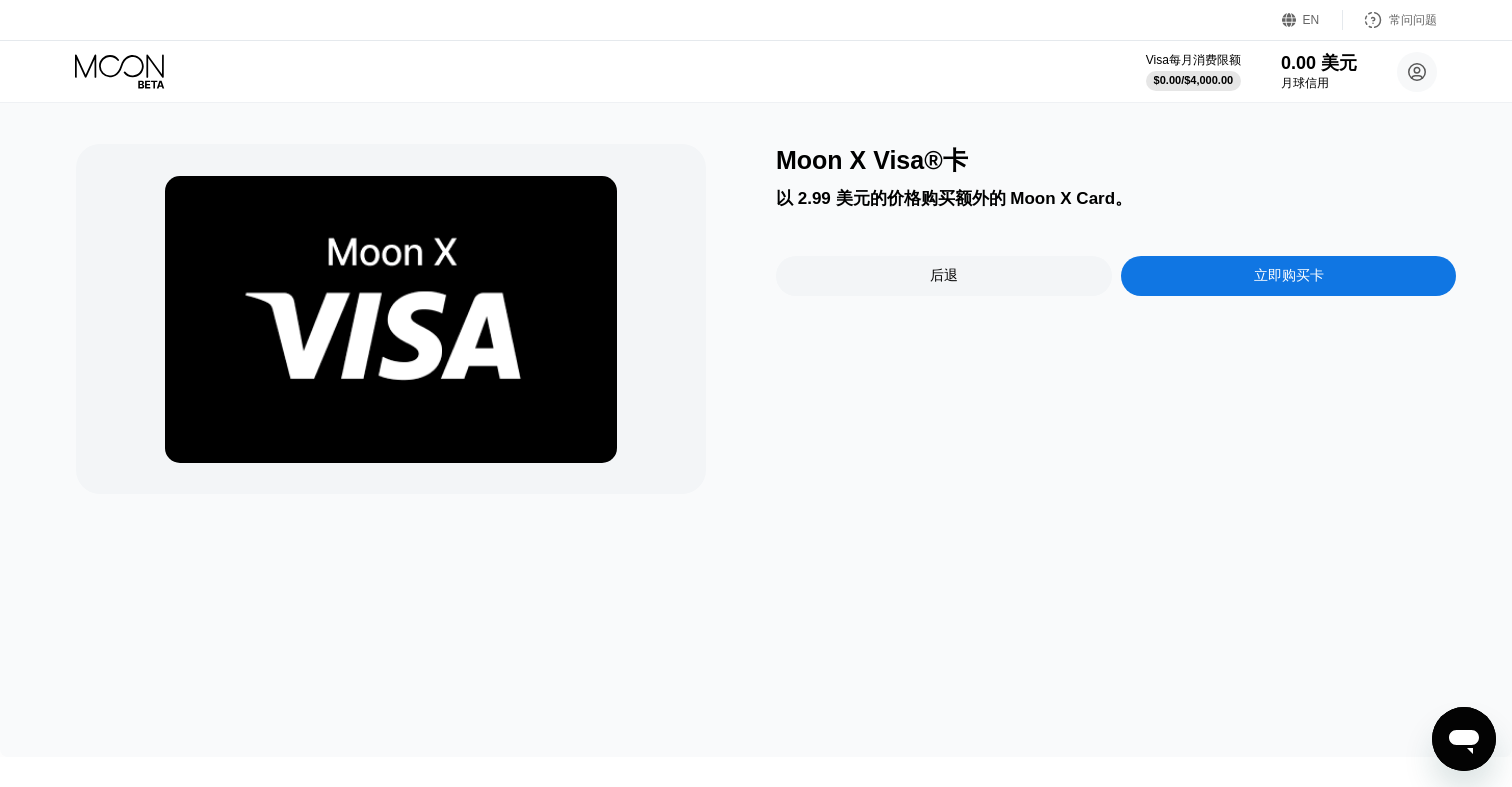 click on "Moon X Visa®卡 以 2.99 美元的价格购买额外的 Moon X Card。 后退 立即购买卡" at bounding box center (1116, 319) 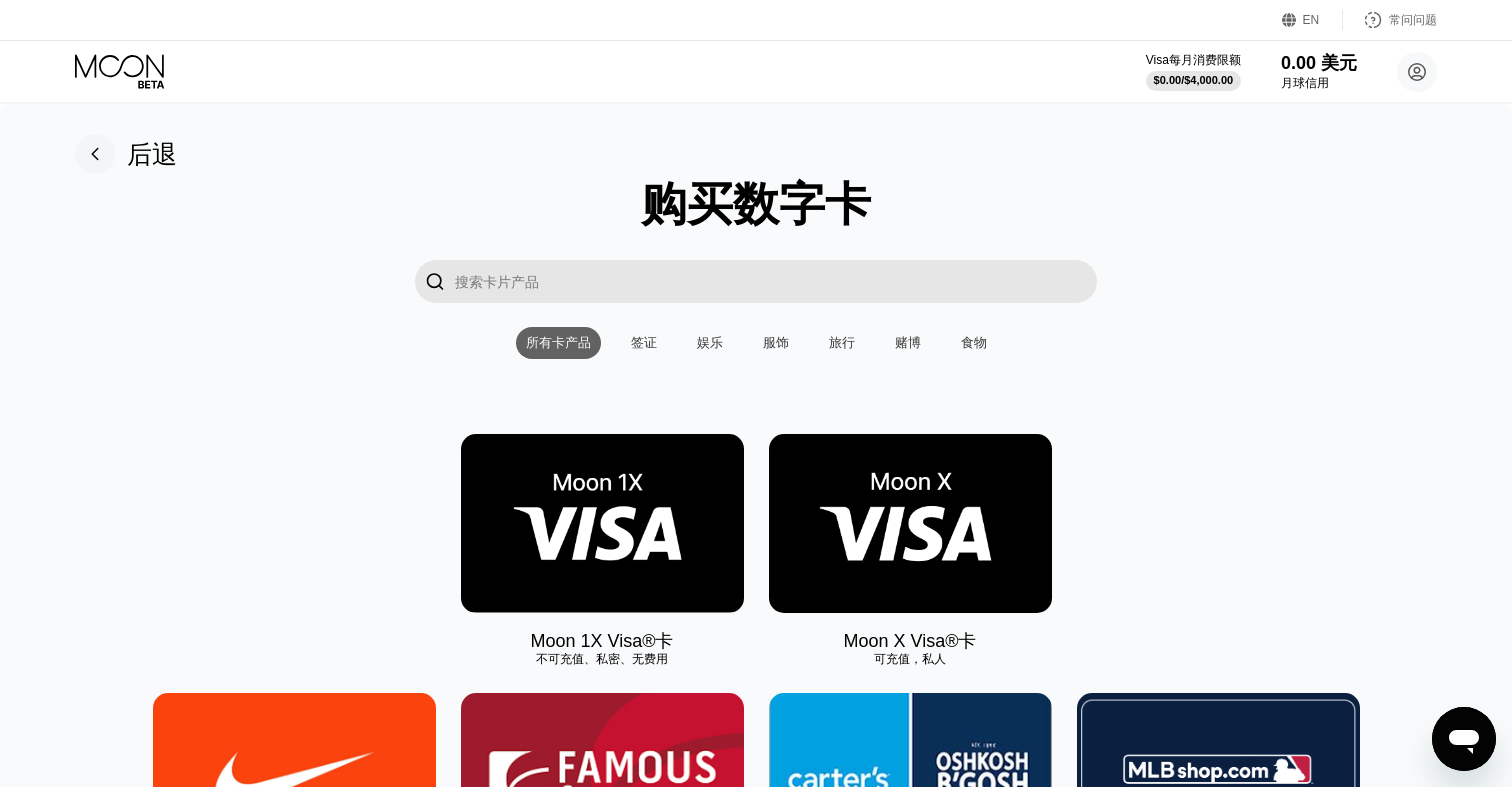 scroll, scrollTop: 0, scrollLeft: 0, axis: both 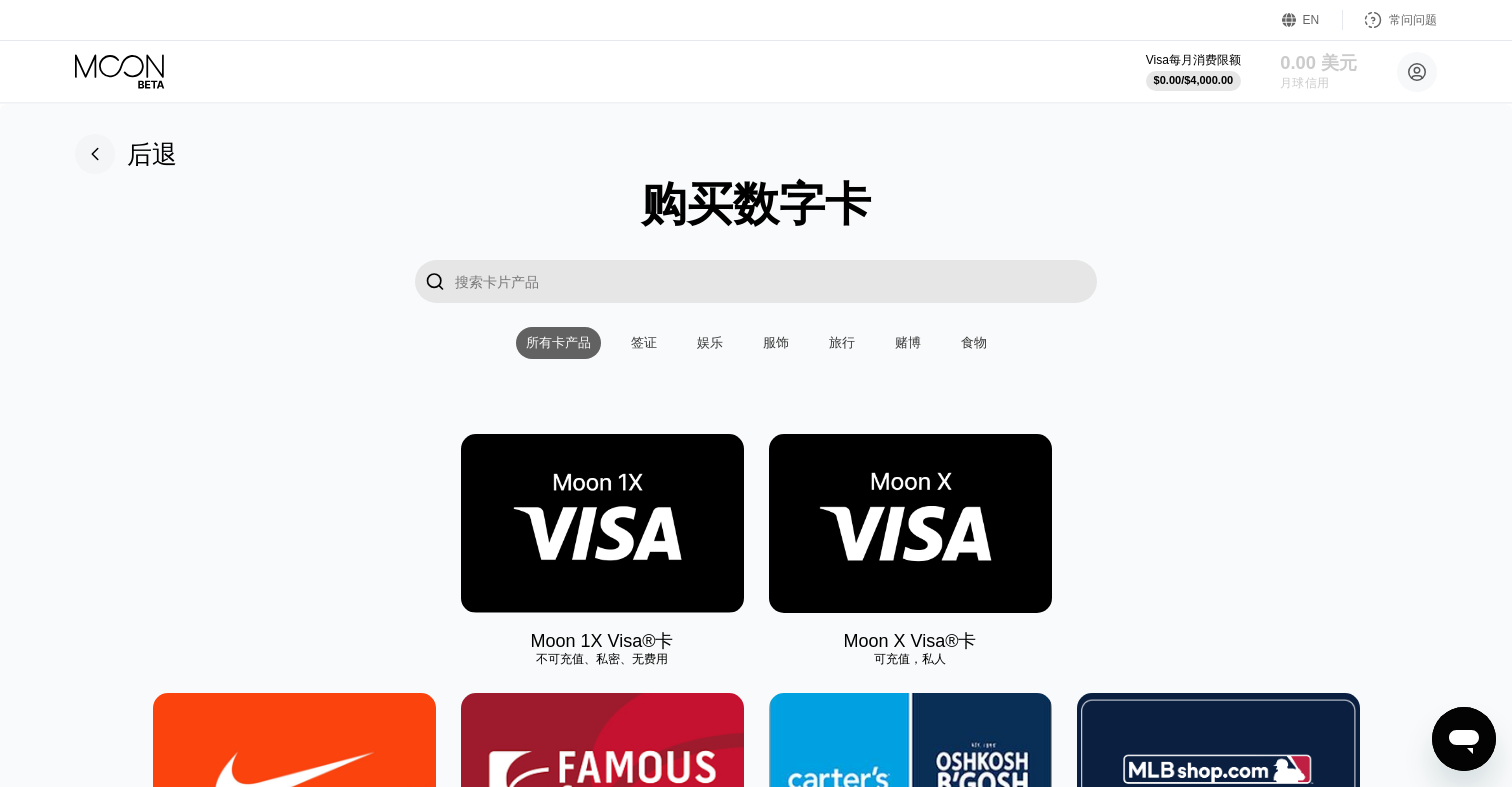 click on "月球信用" at bounding box center (1304, 83) 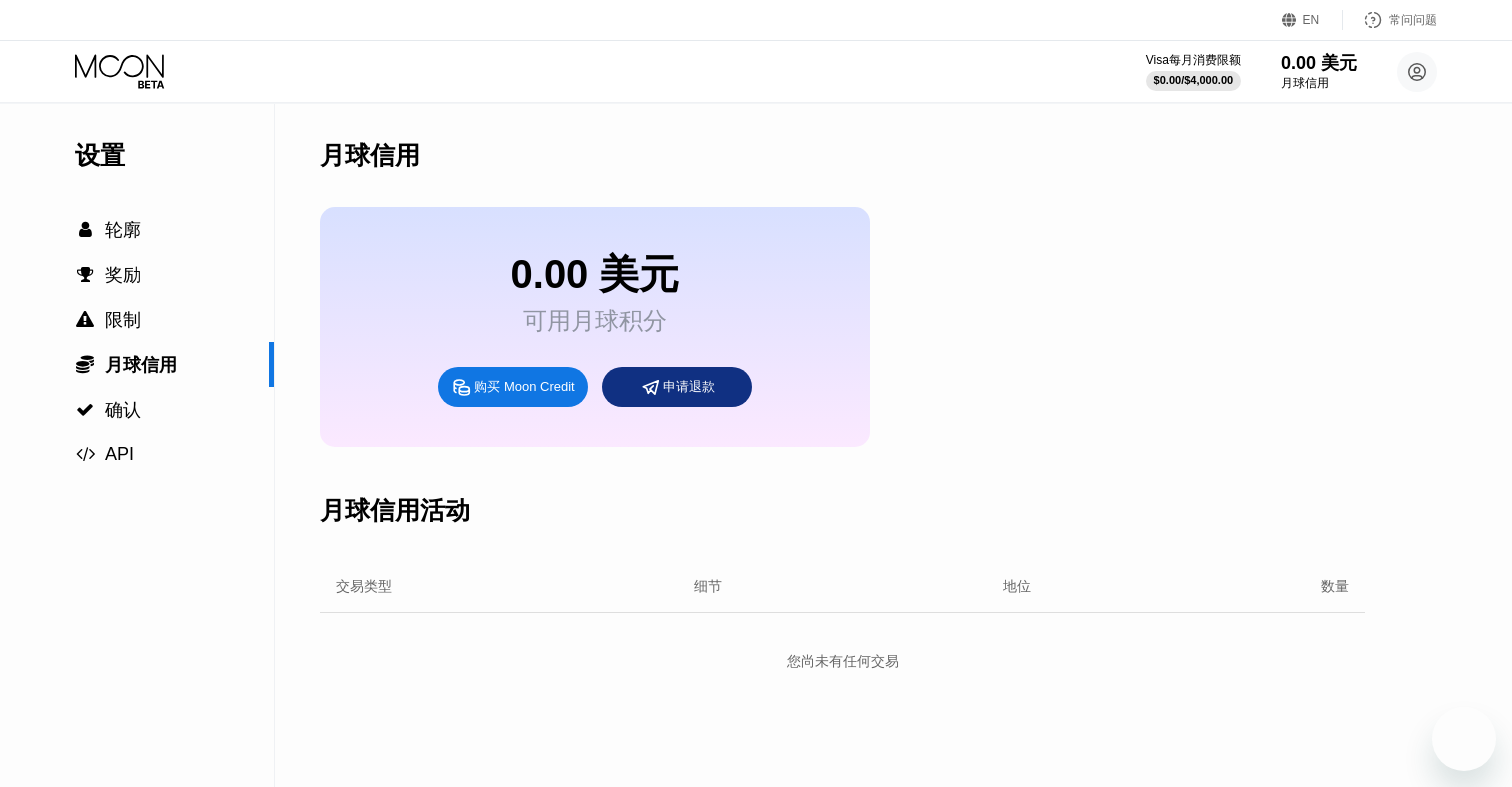 scroll, scrollTop: 0, scrollLeft: 0, axis: both 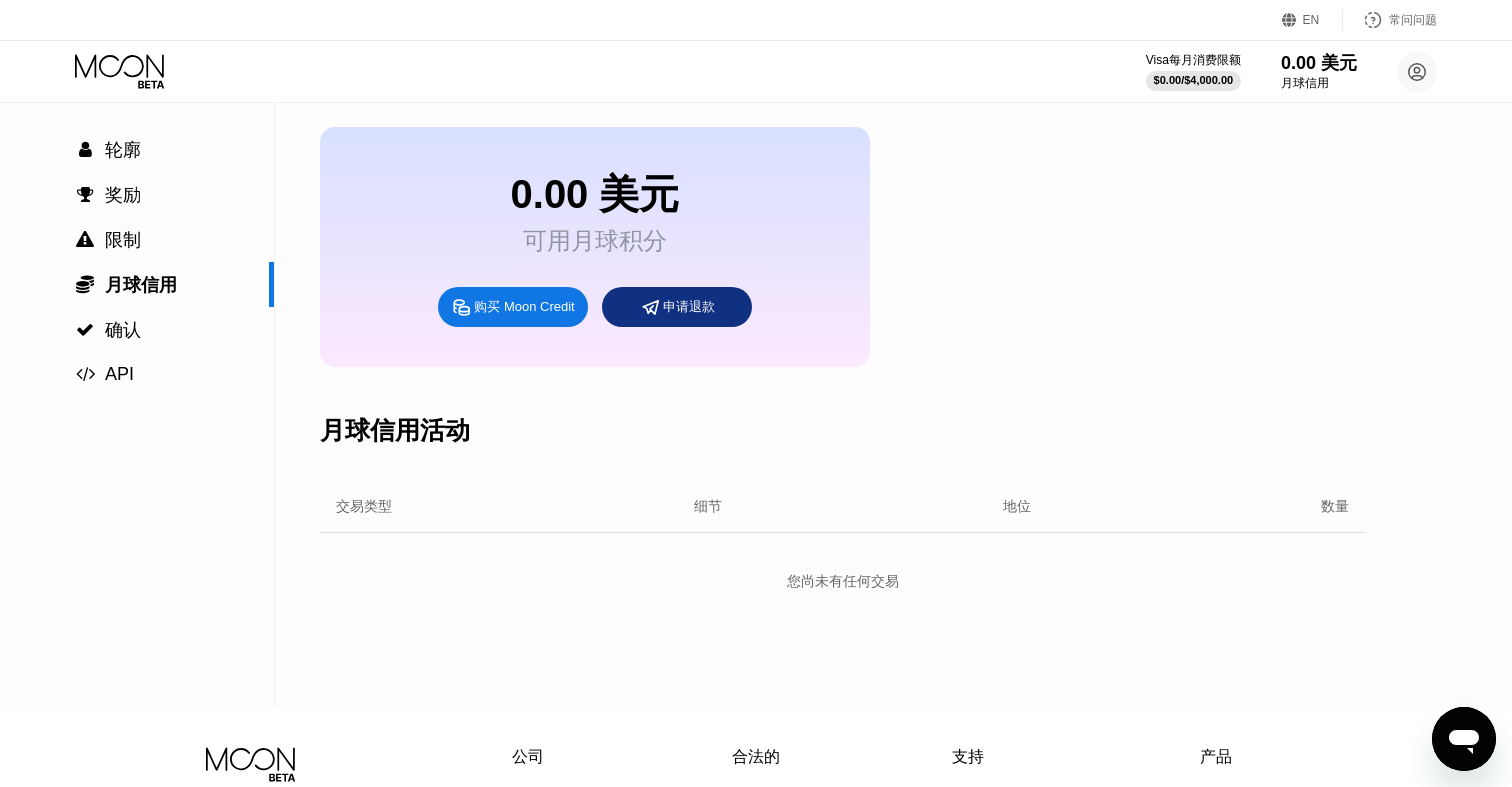 click 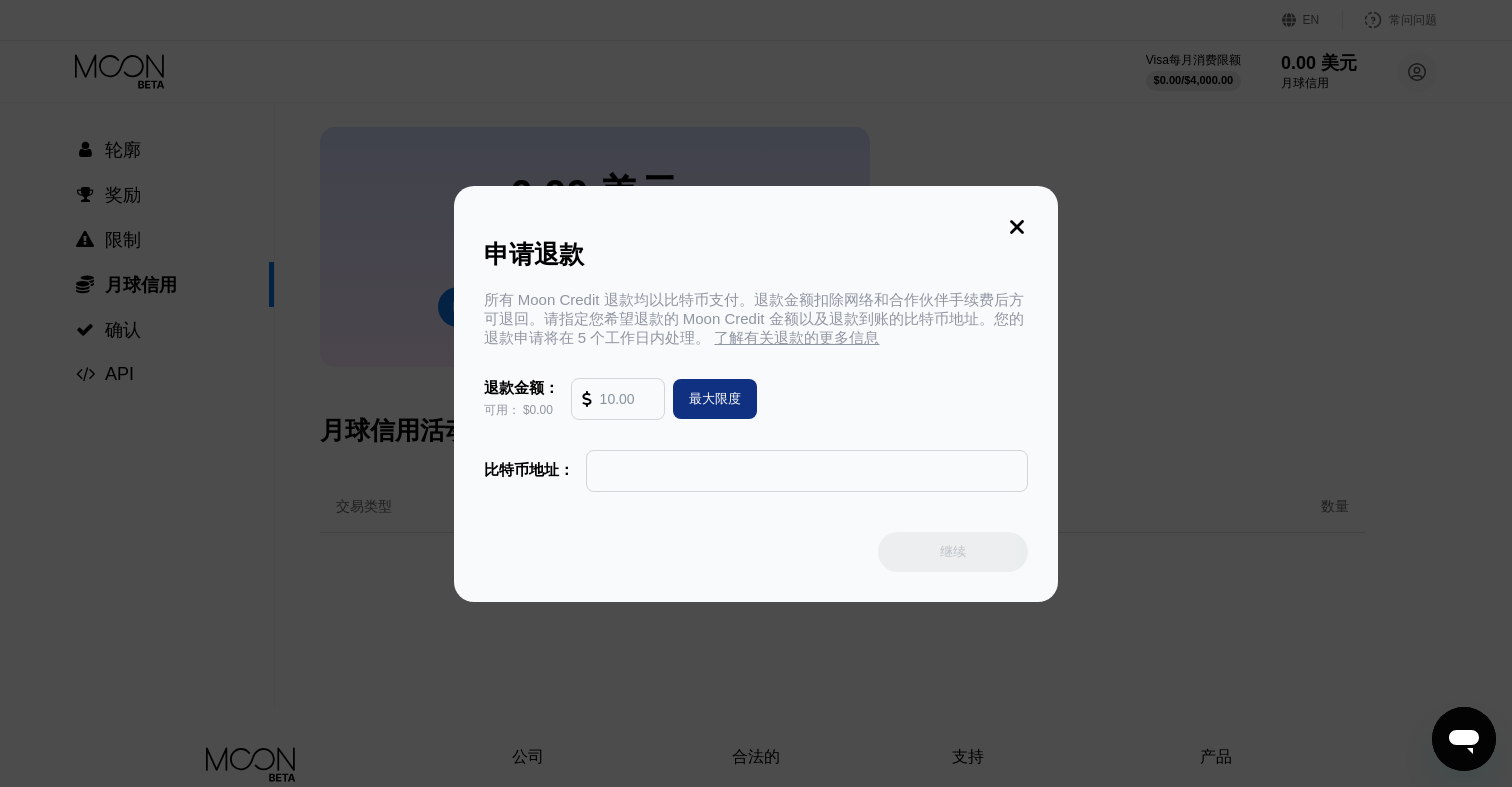 click 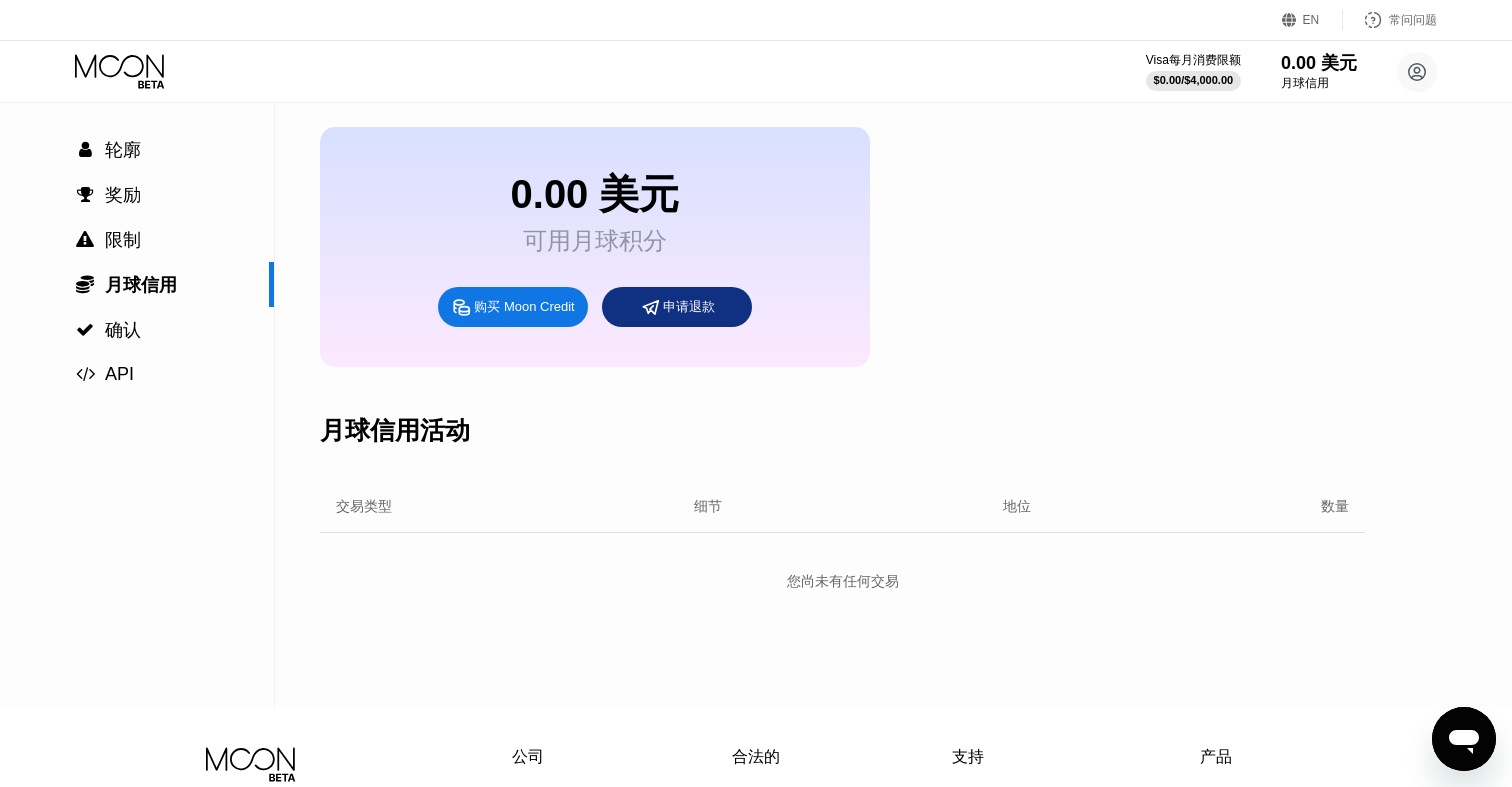 click on "EN" at bounding box center (1311, 20) 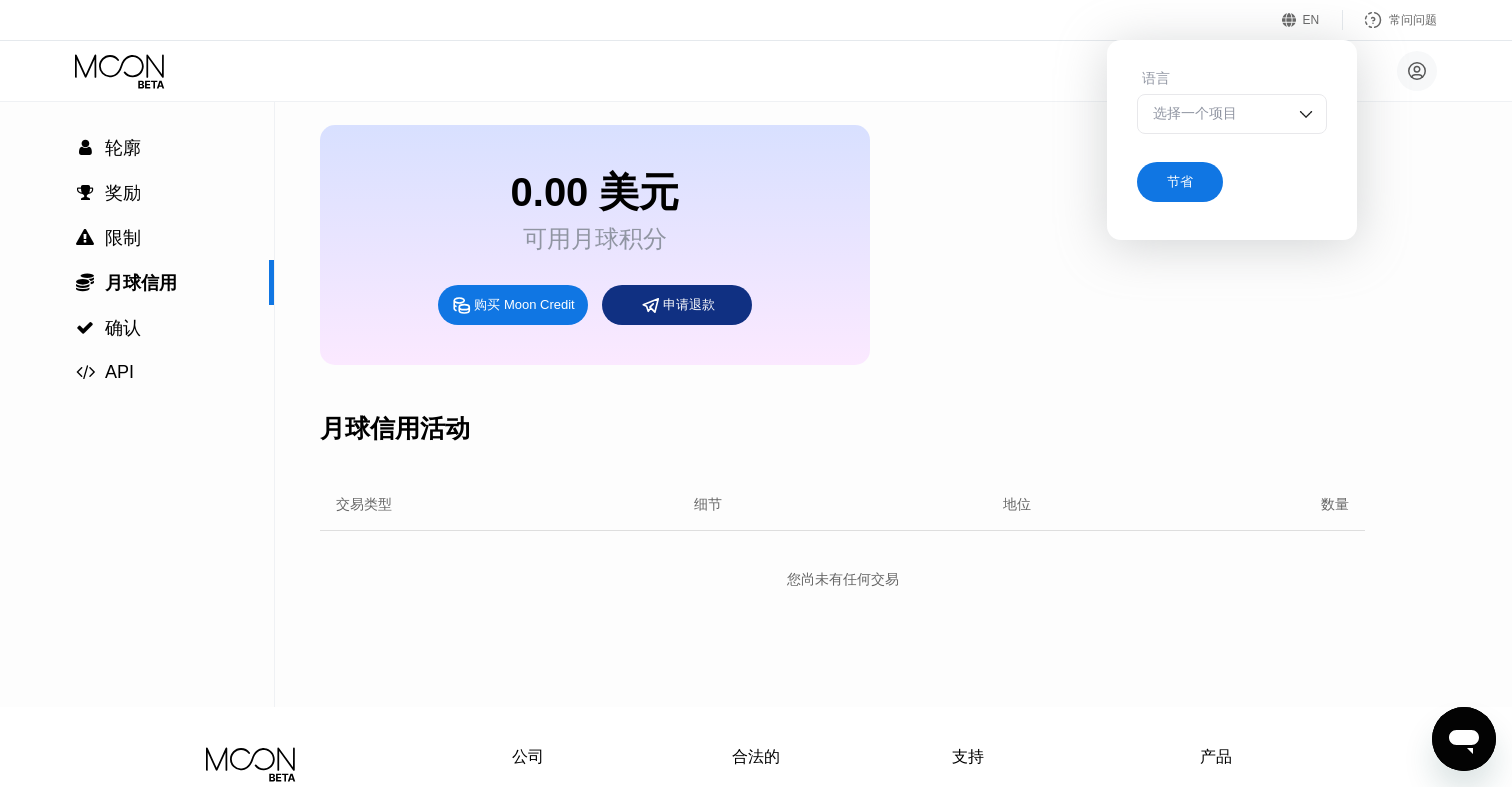 click on "选择一个项目" at bounding box center [1217, 114] 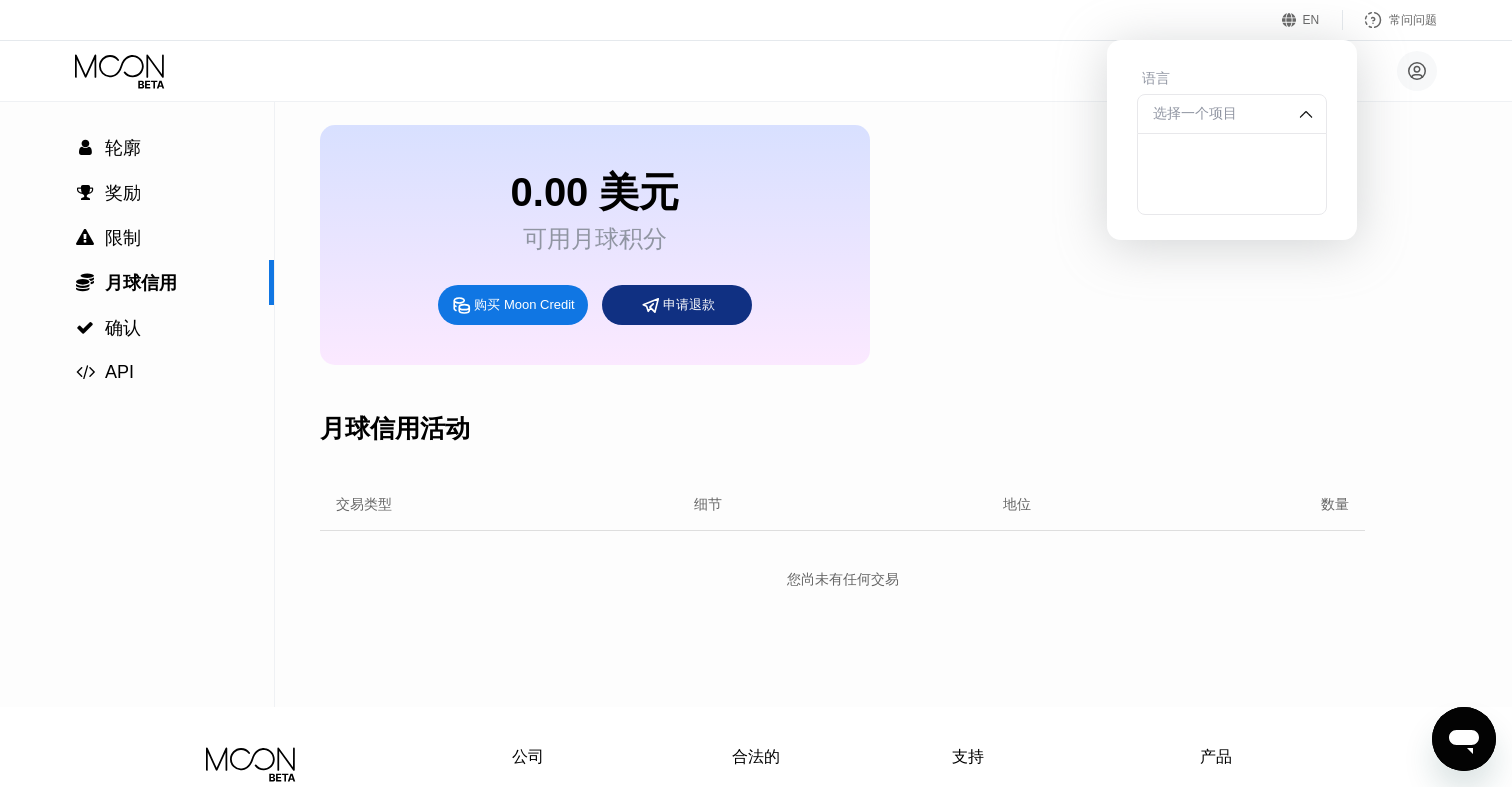 click on "选择一个项目" at bounding box center (1217, 114) 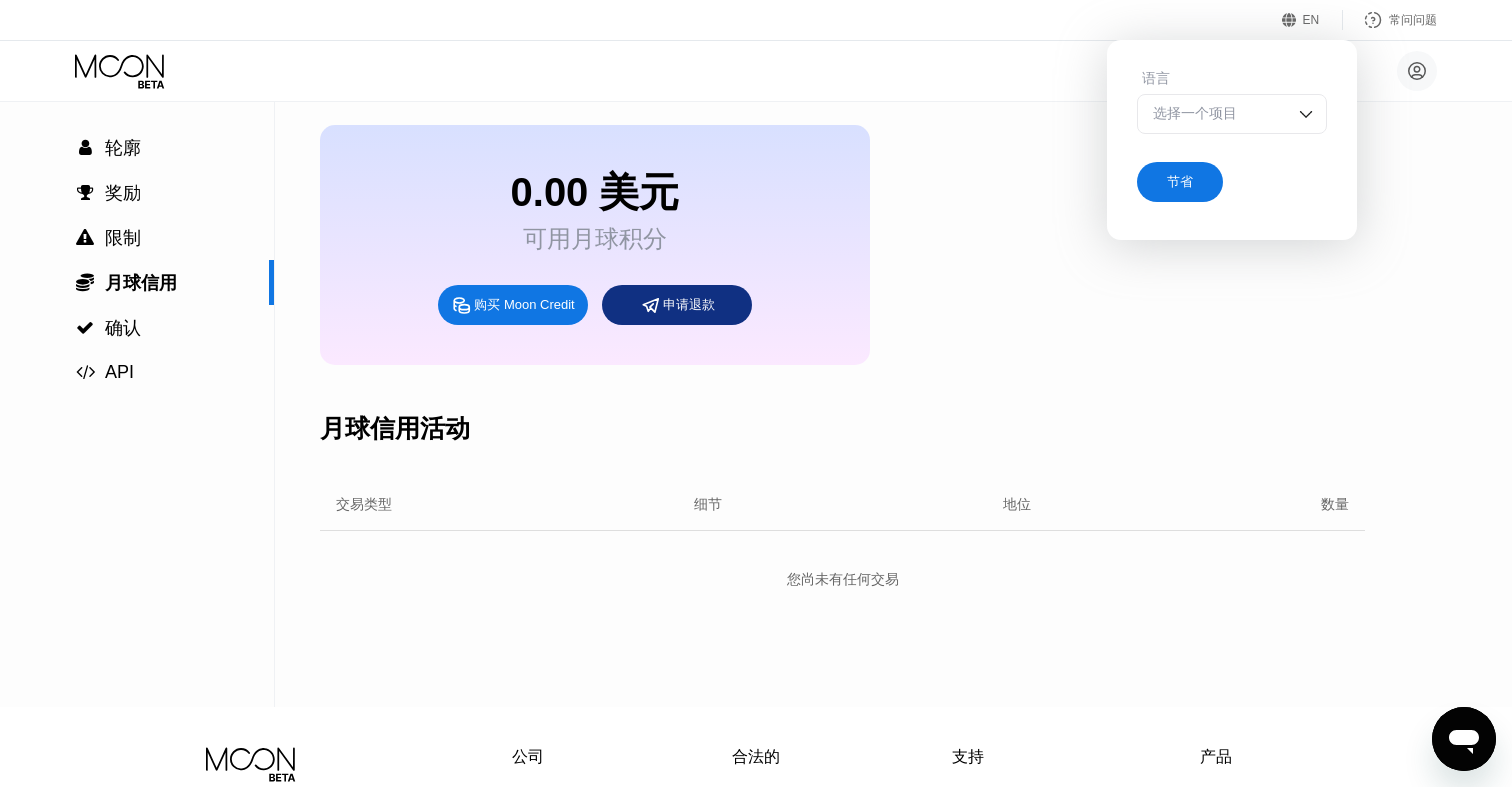 click on "0.00 美元 可用月球积分 购买 Moon Credit 申请退款" at bounding box center (842, 245) 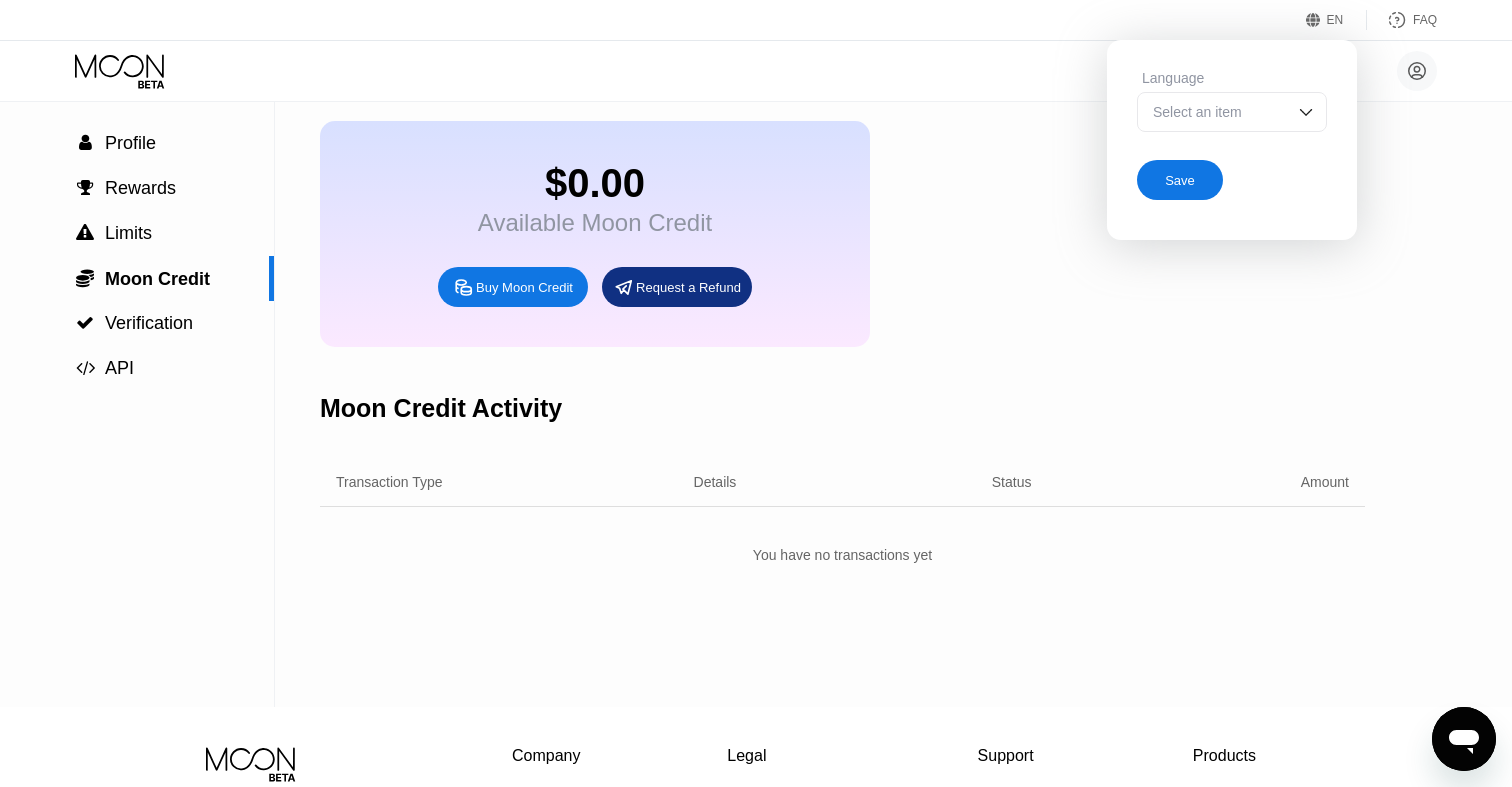 click on "$0.00 Available Moon Credit Buy Moon Credit Request a Refund" at bounding box center [842, 234] 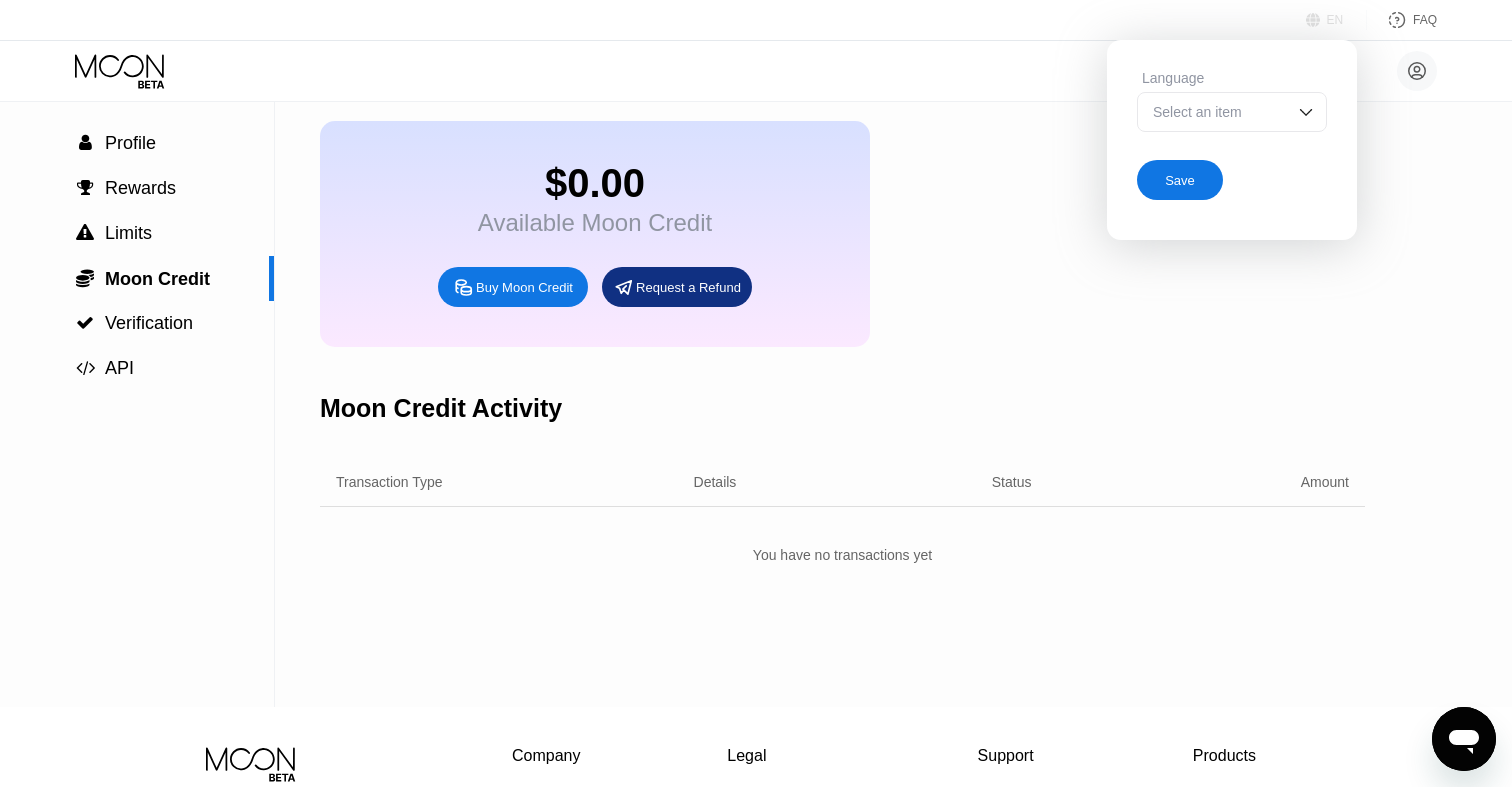 click on "EN" at bounding box center (1316, 20) 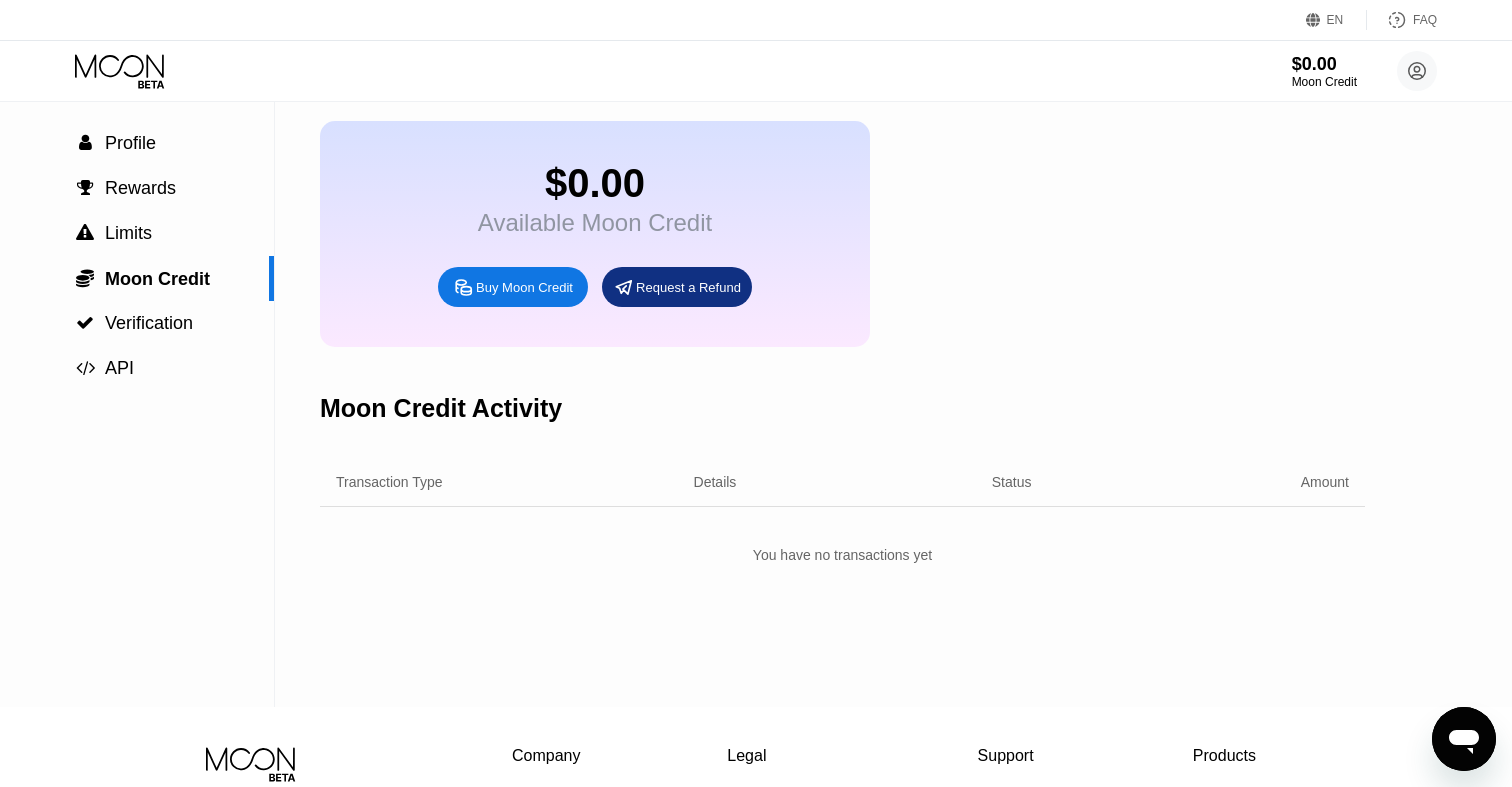 click on "EN" at bounding box center (1316, 20) 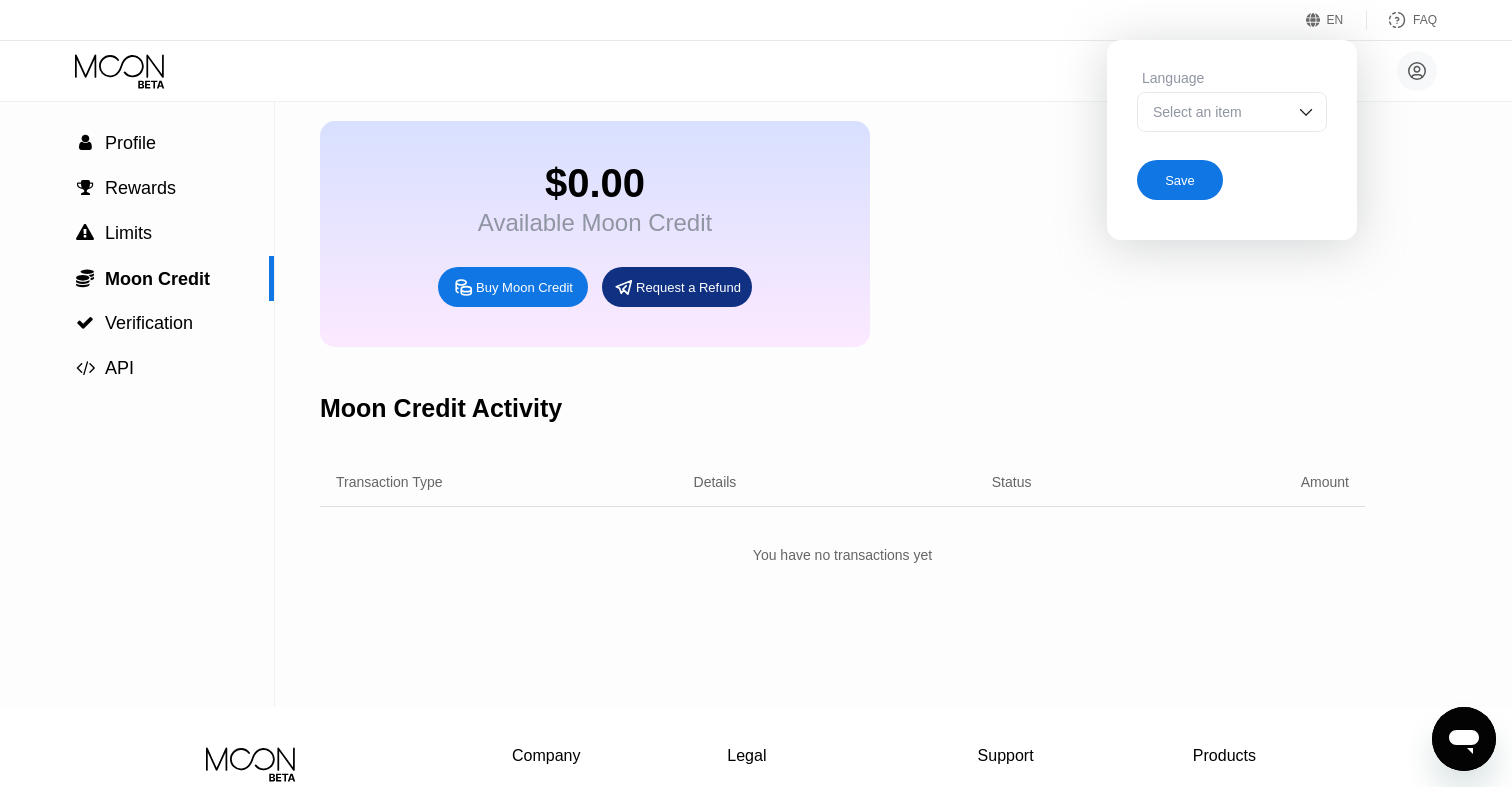 click on "FAQ" at bounding box center (1425, 20) 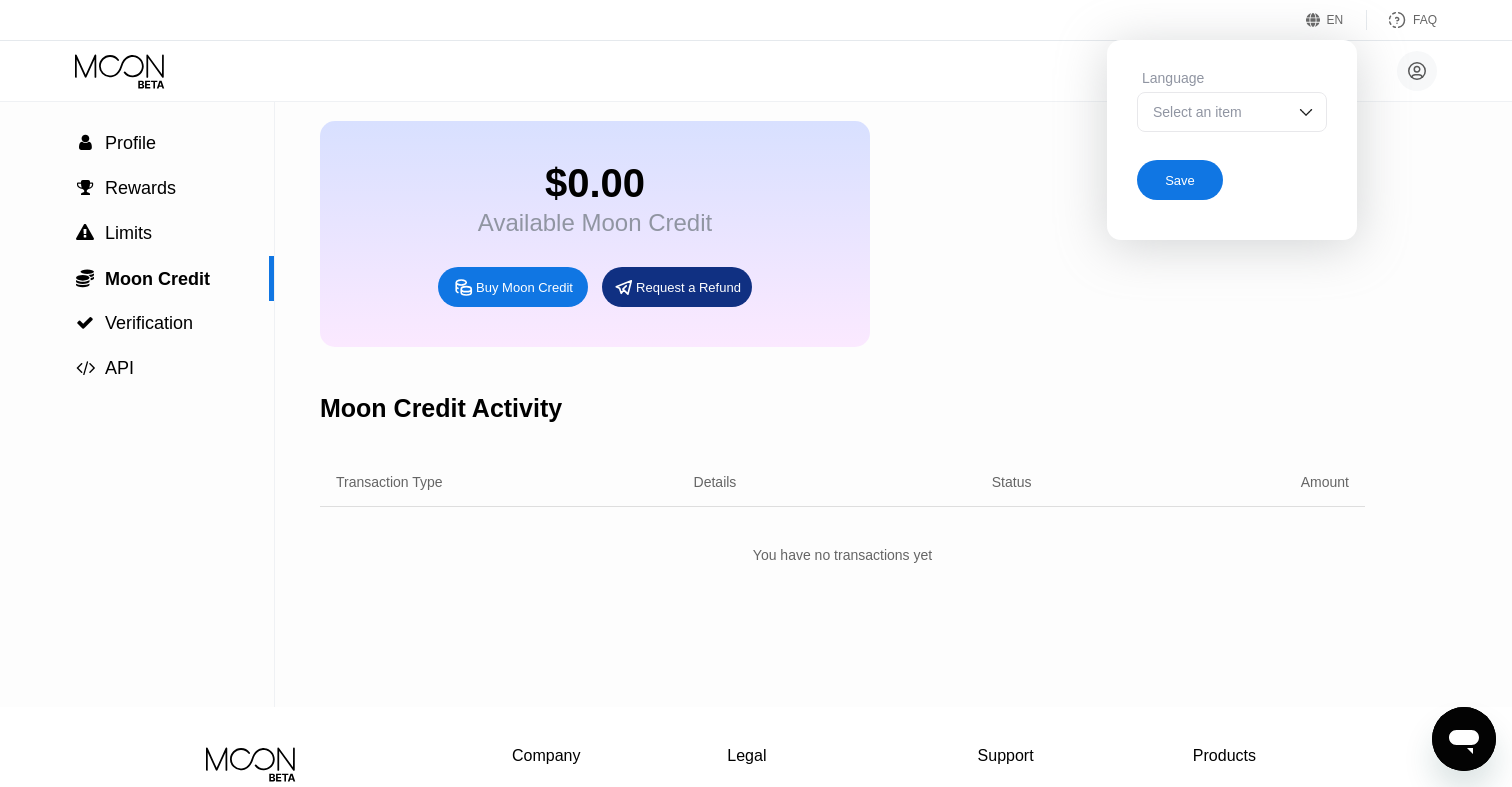 click on "$0.00 Available Moon Credit Buy Moon Credit Request a Refund" at bounding box center (842, 234) 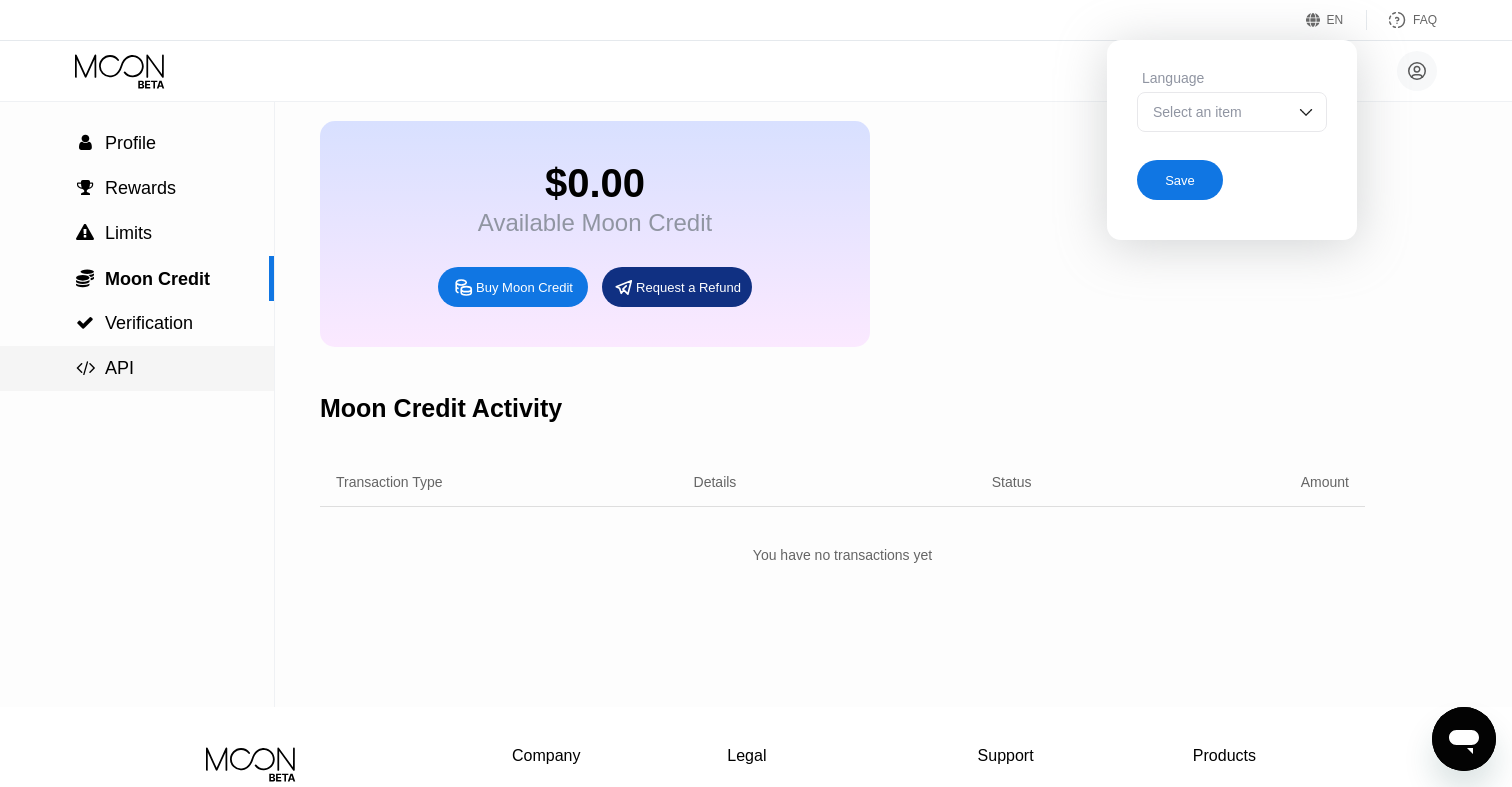 click on " API" at bounding box center (137, 368) 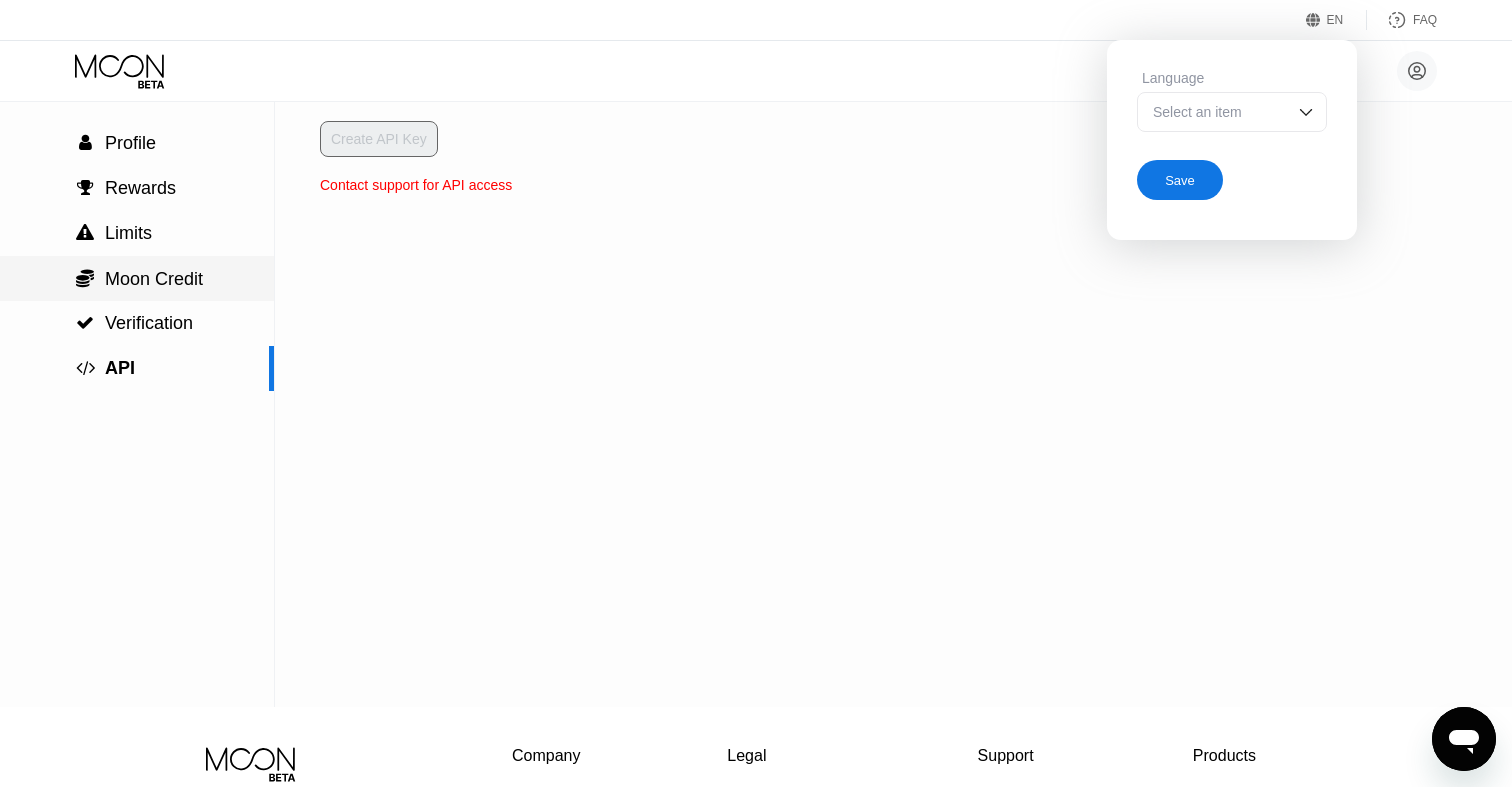 scroll, scrollTop: 0, scrollLeft: 0, axis: both 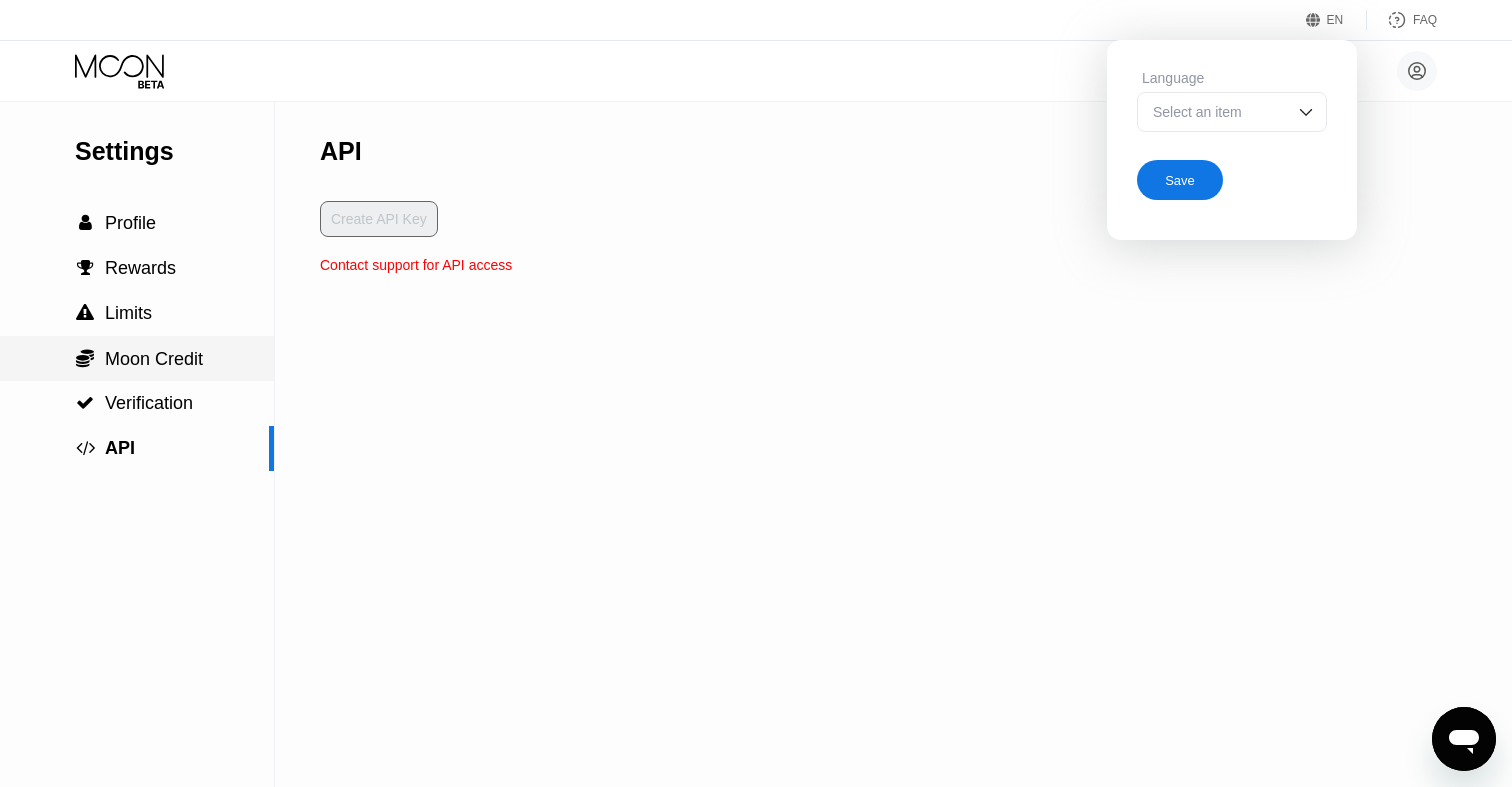 click on " Moon Credit" at bounding box center [137, 358] 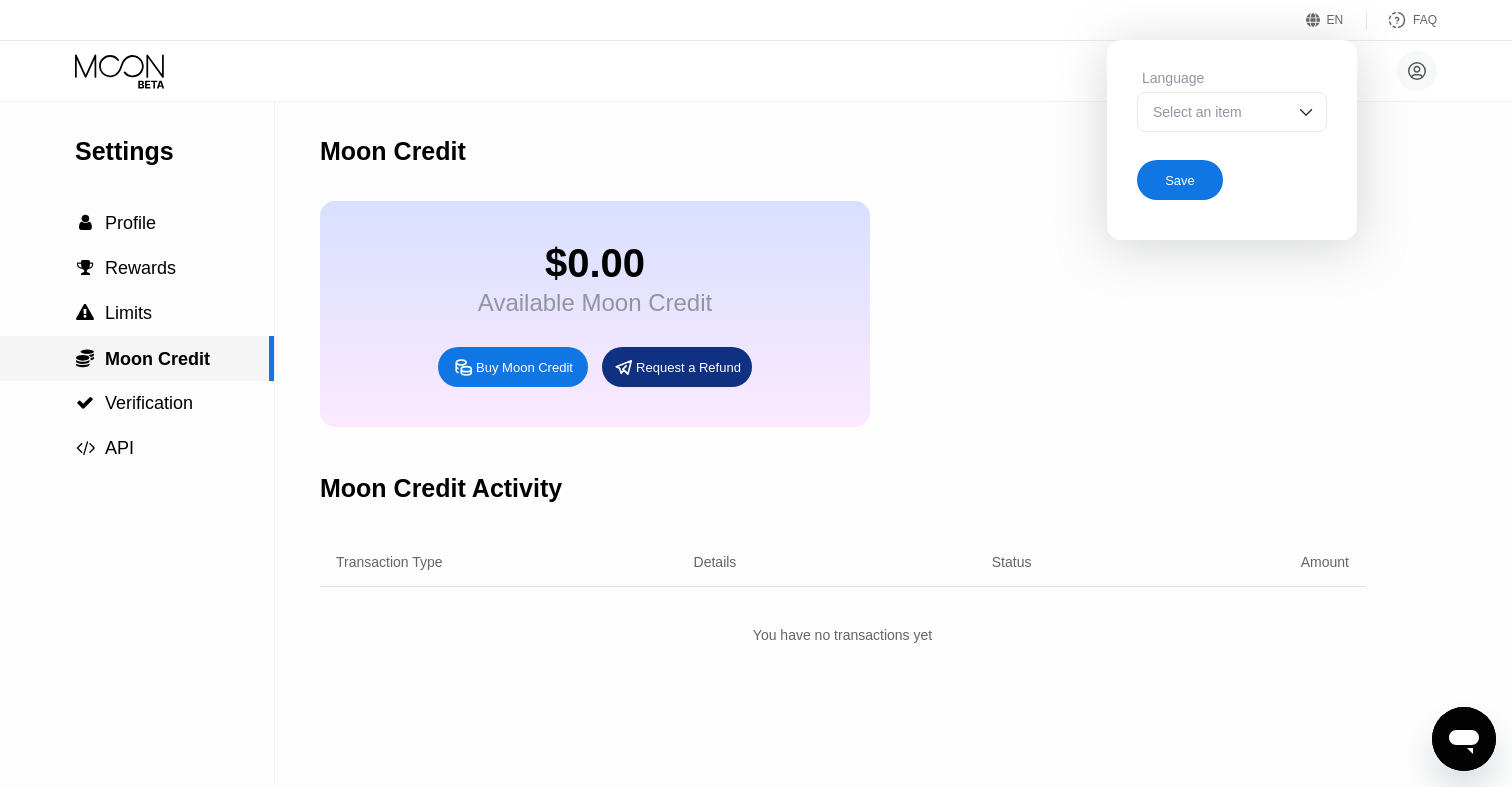 click on " Moon Credit" at bounding box center (137, 358) 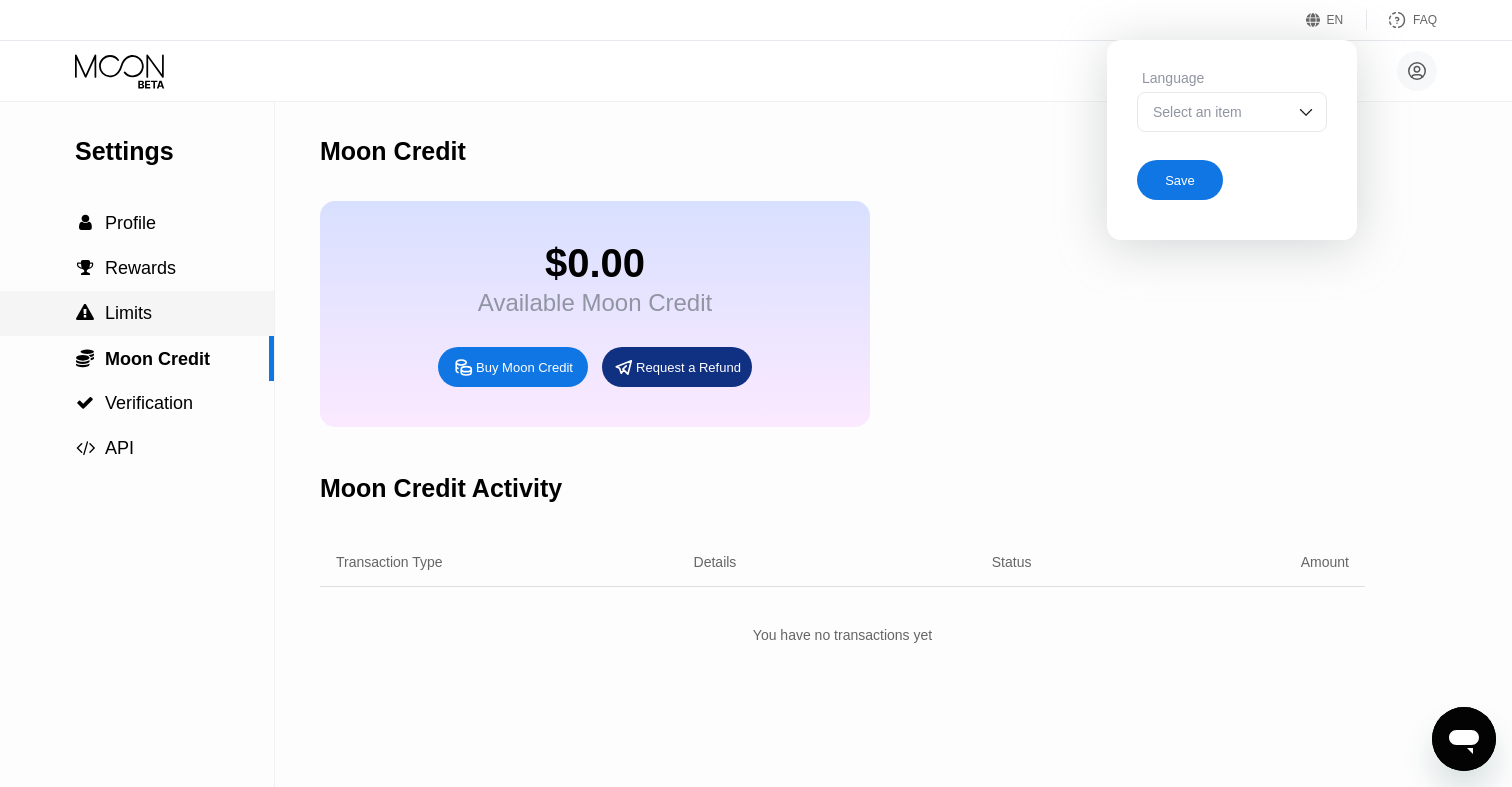 click on " Limits" at bounding box center [137, 313] 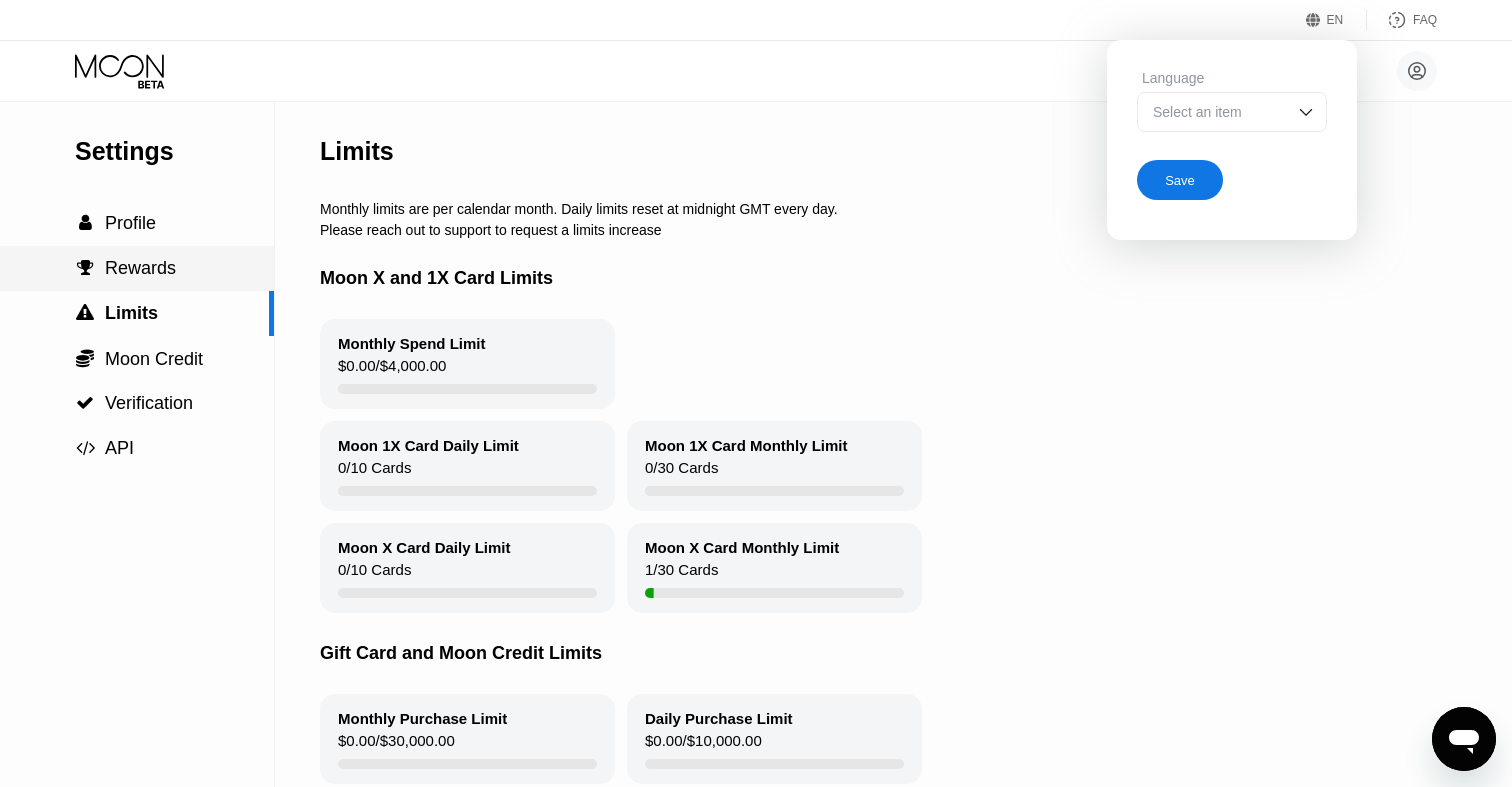 click on " Rewards" at bounding box center [137, 268] 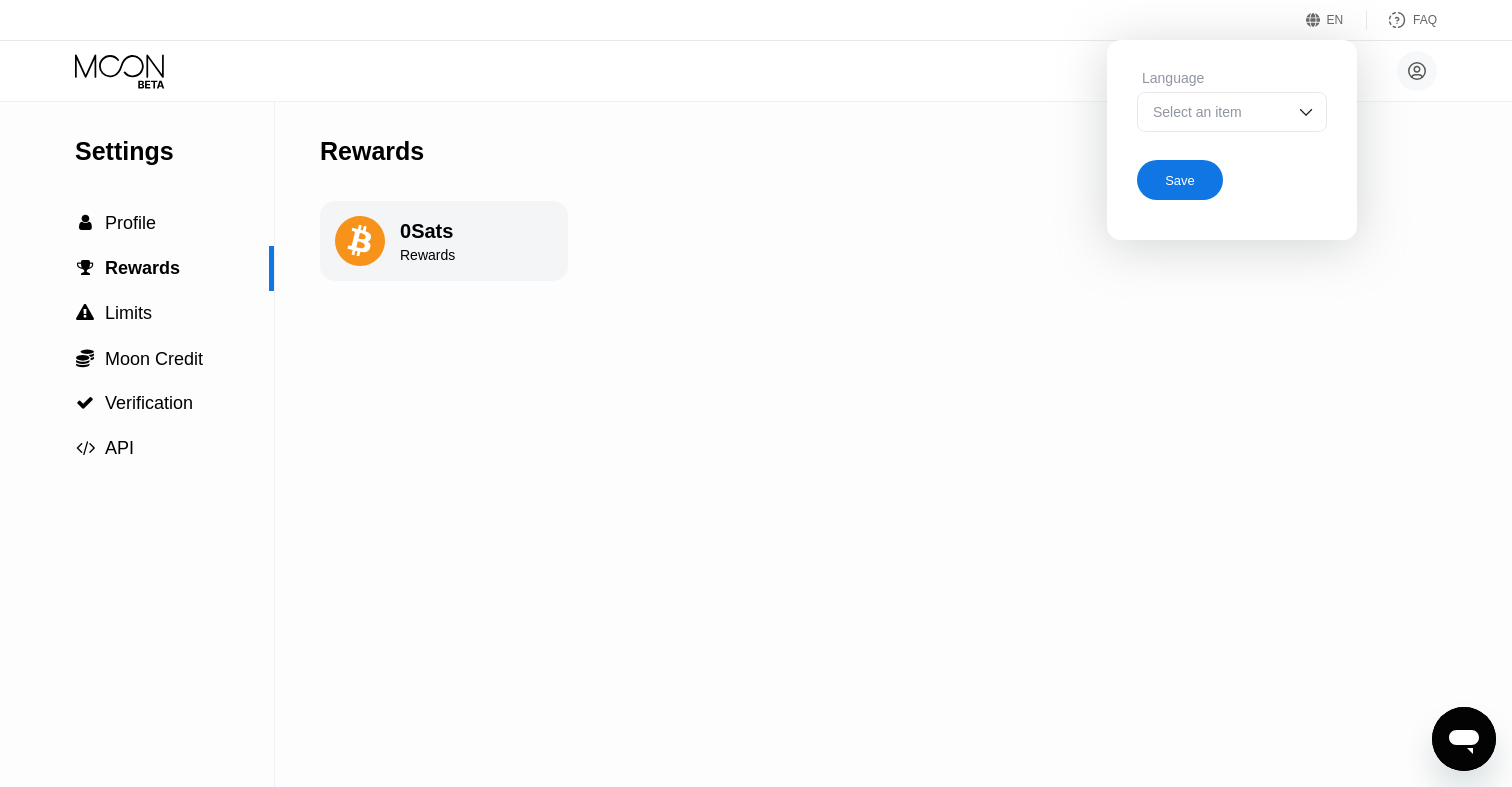 click 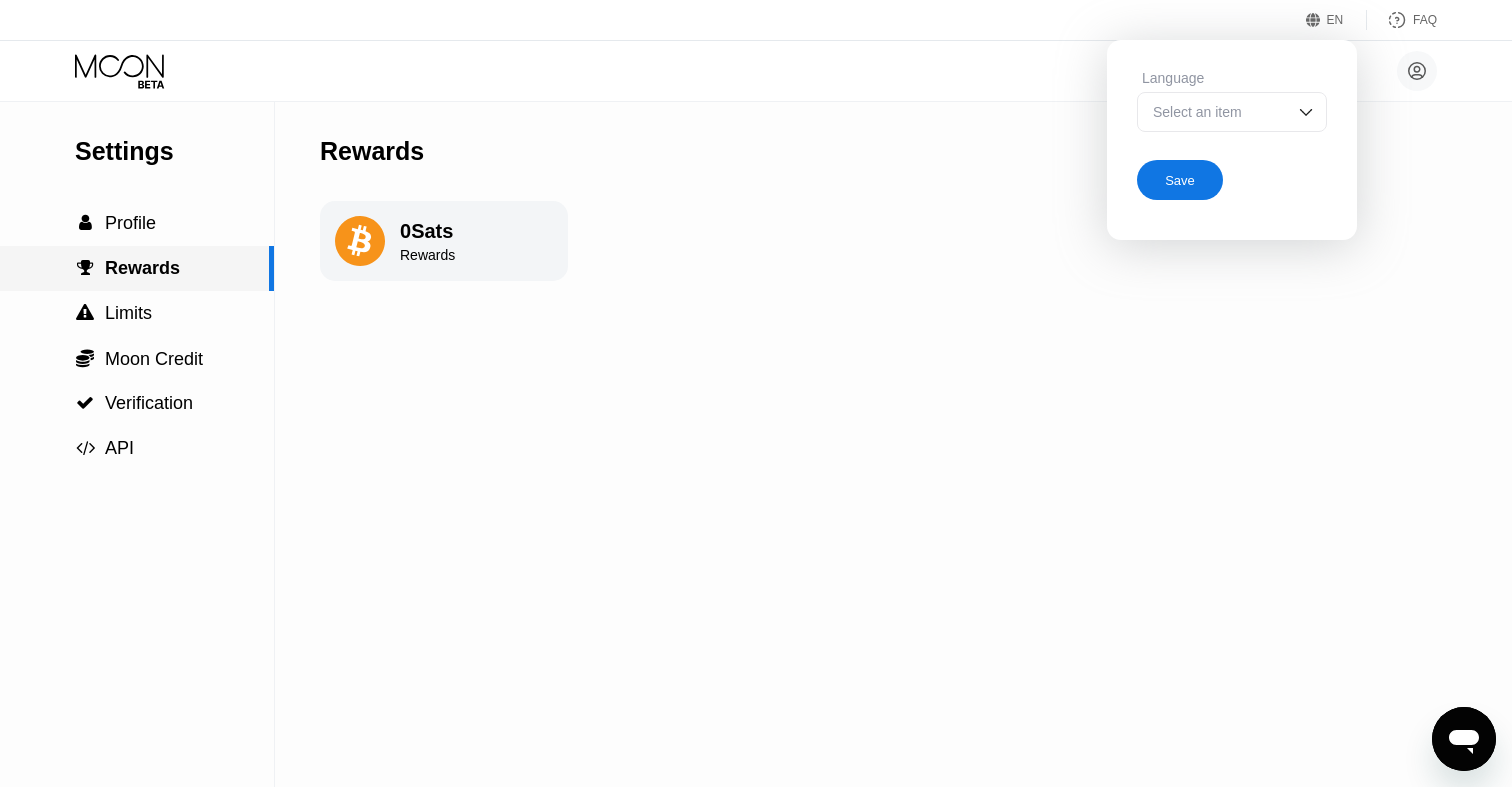click on "Rewards" at bounding box center (142, 268) 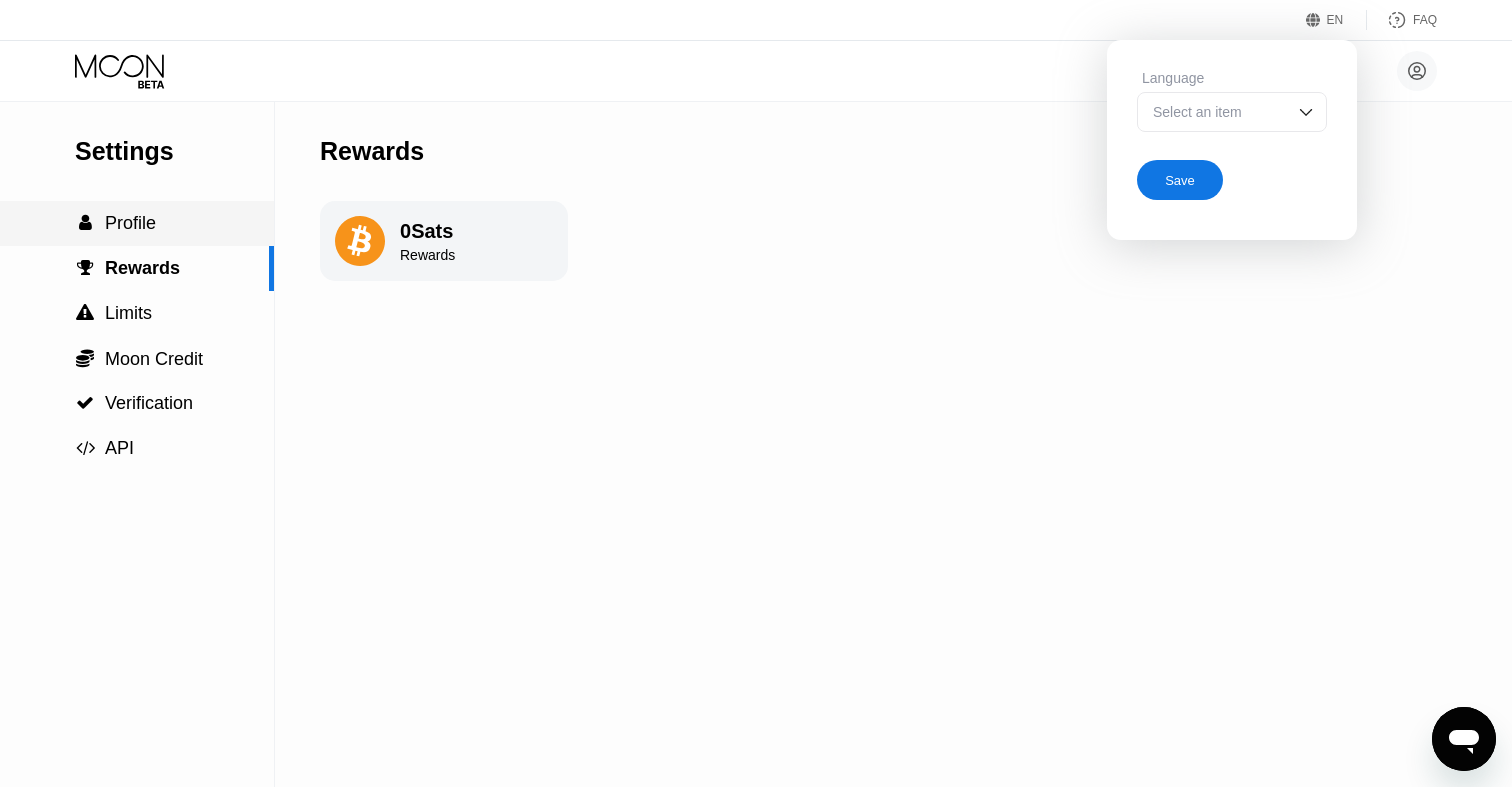 click on " Profile" at bounding box center [137, 223] 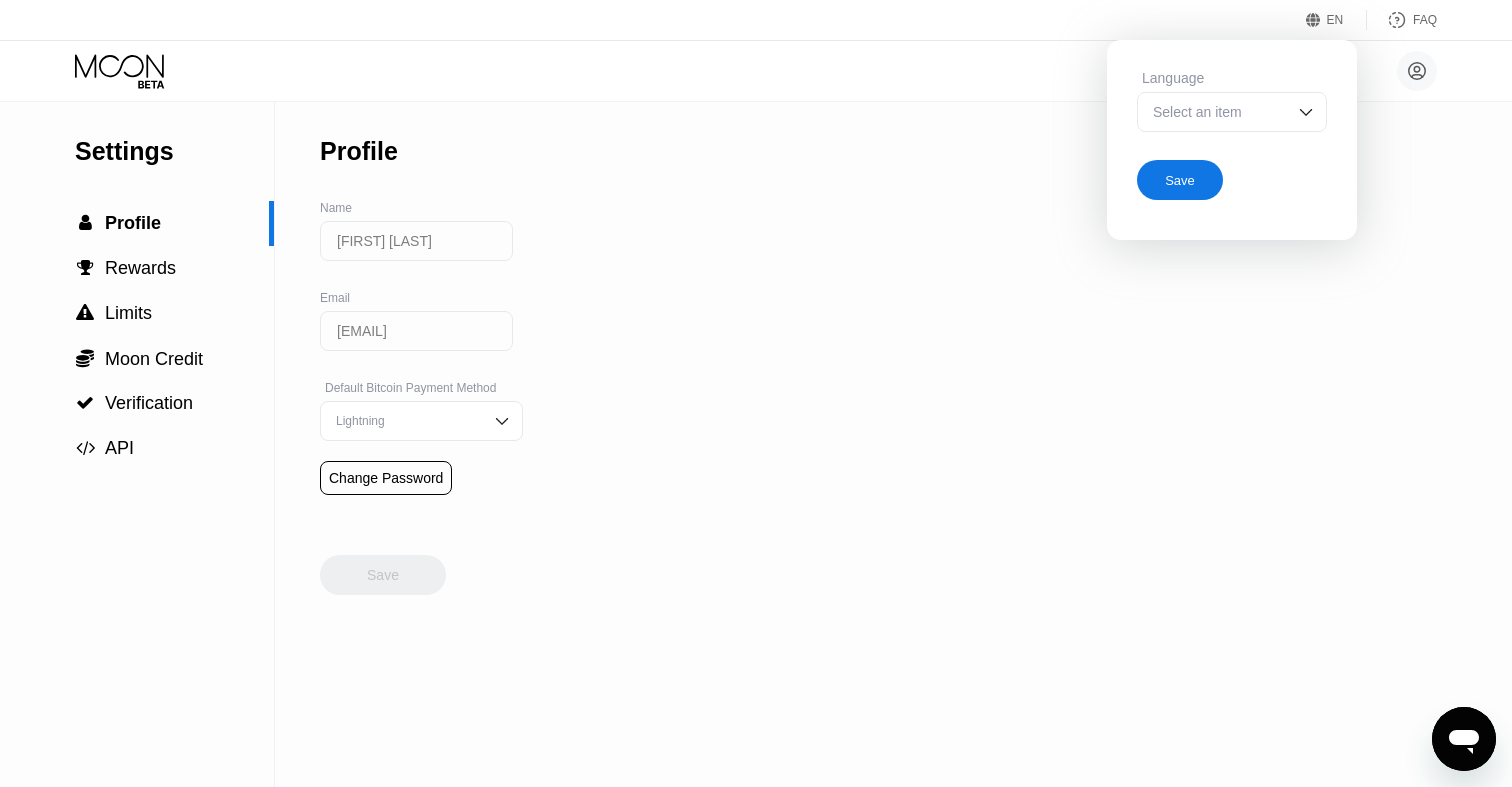 click on "[FIRST] [LAST]" at bounding box center [416, 241] 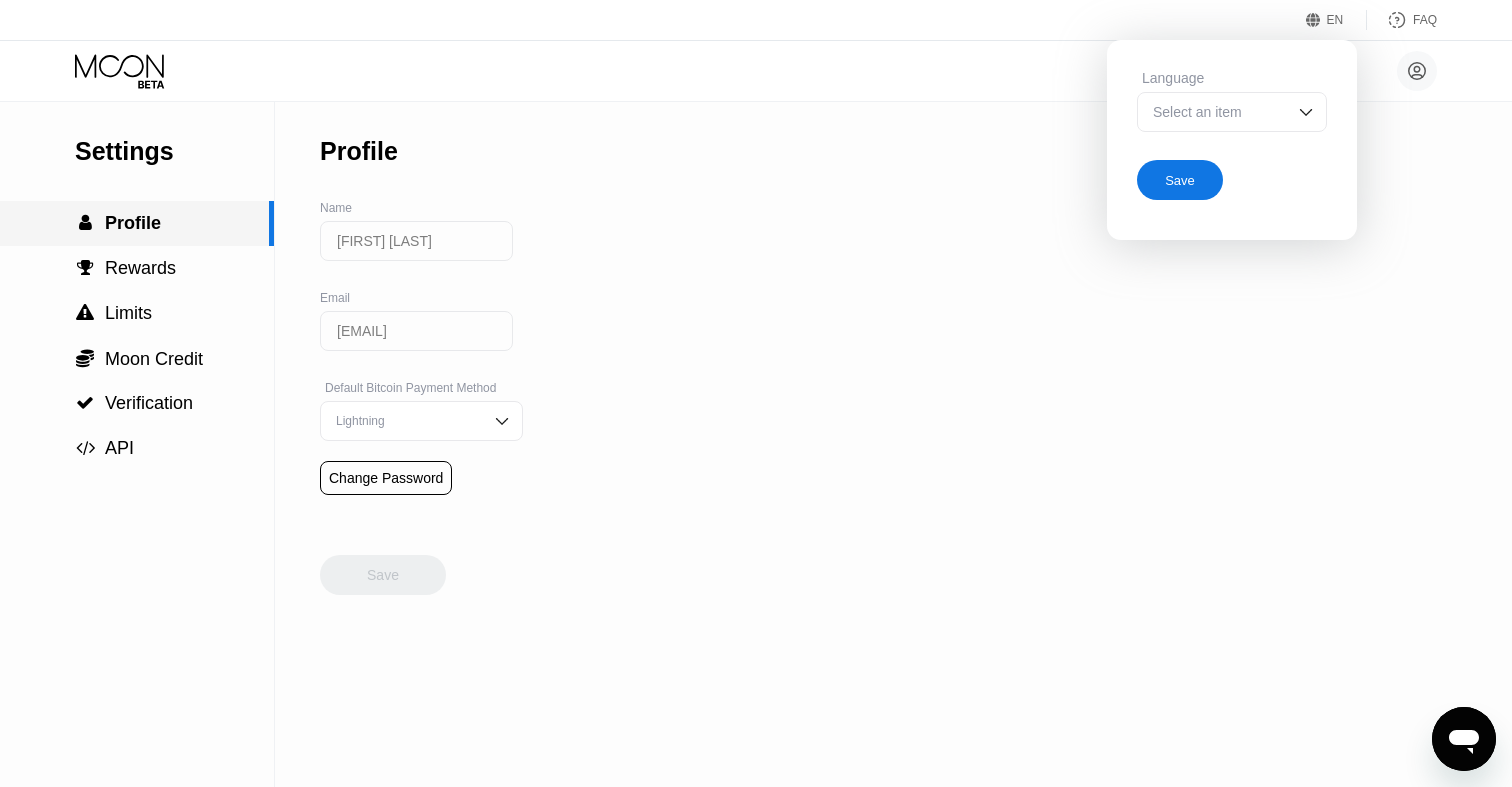 click on " Profile" at bounding box center [134, 223] 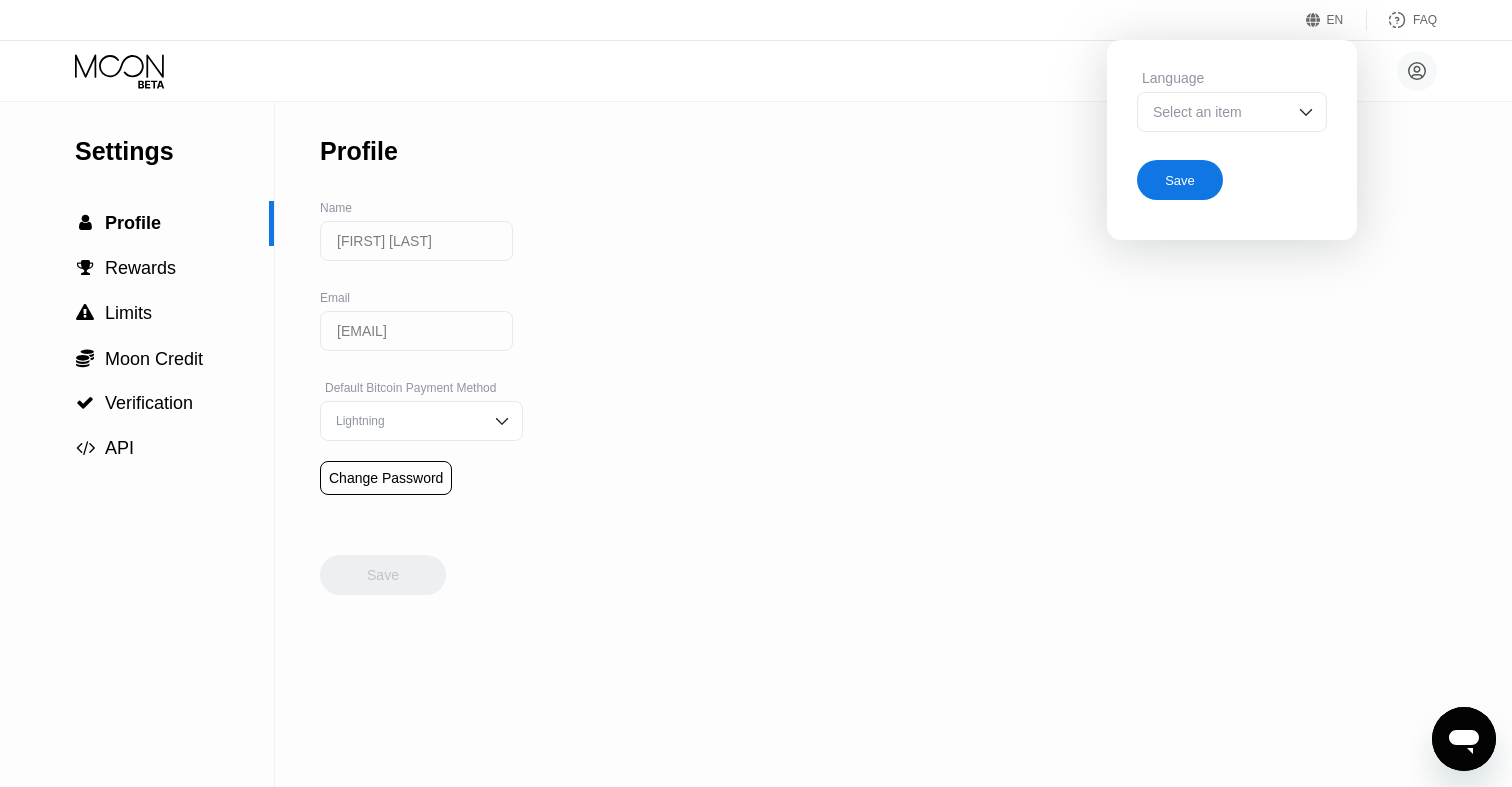 click on "Settings" at bounding box center (174, 151) 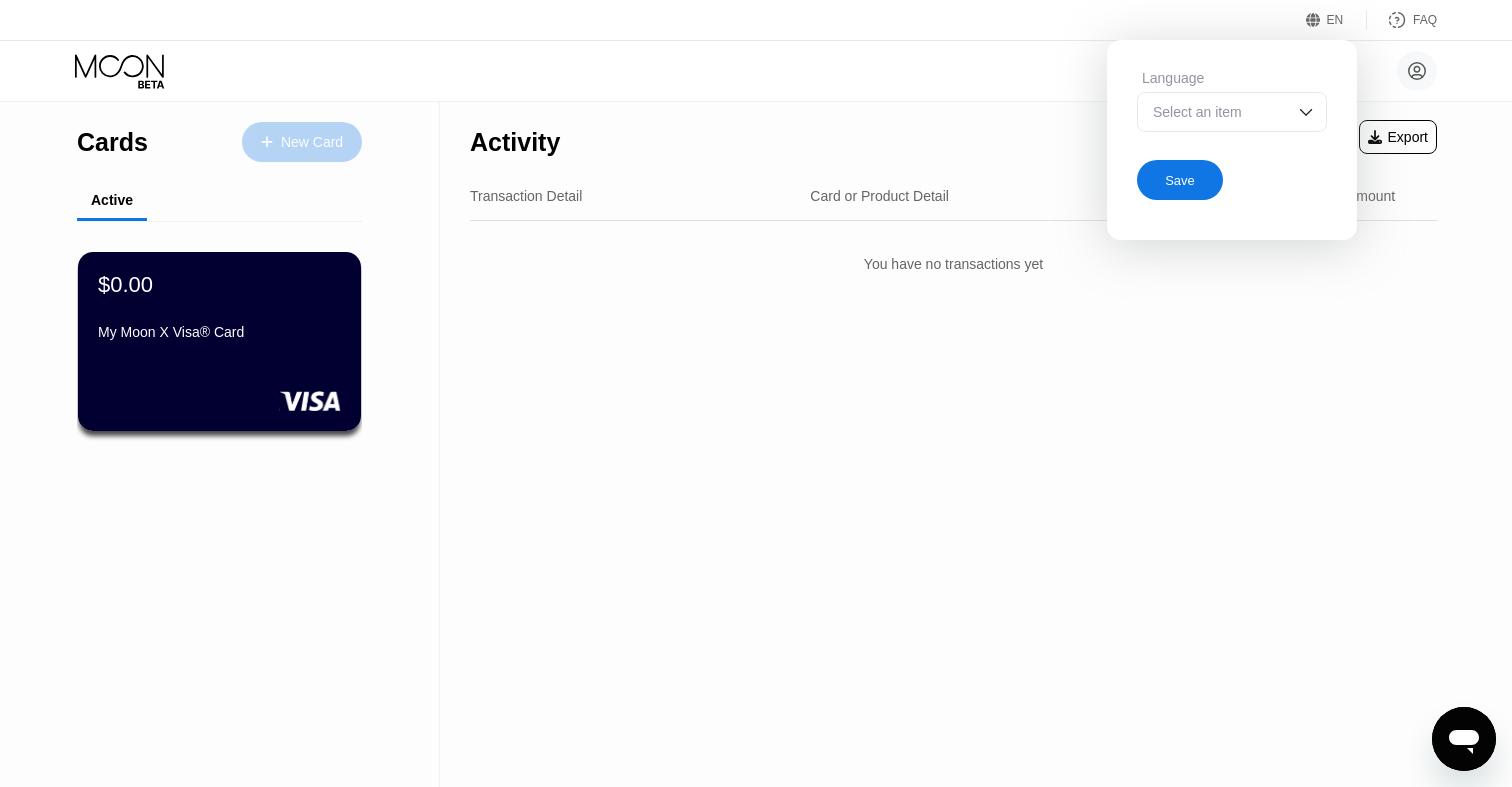 click 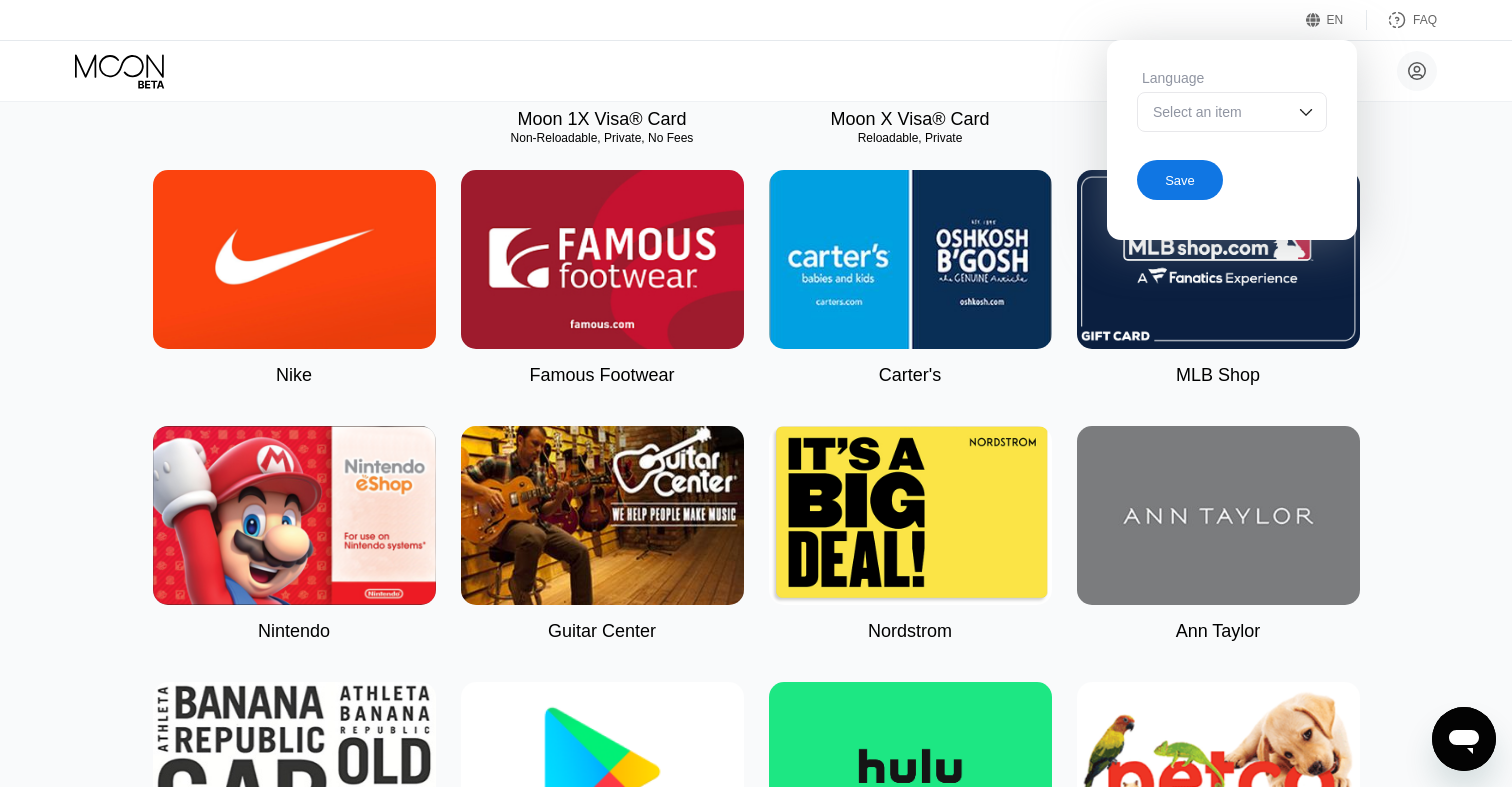 scroll, scrollTop: 0, scrollLeft: 0, axis: both 